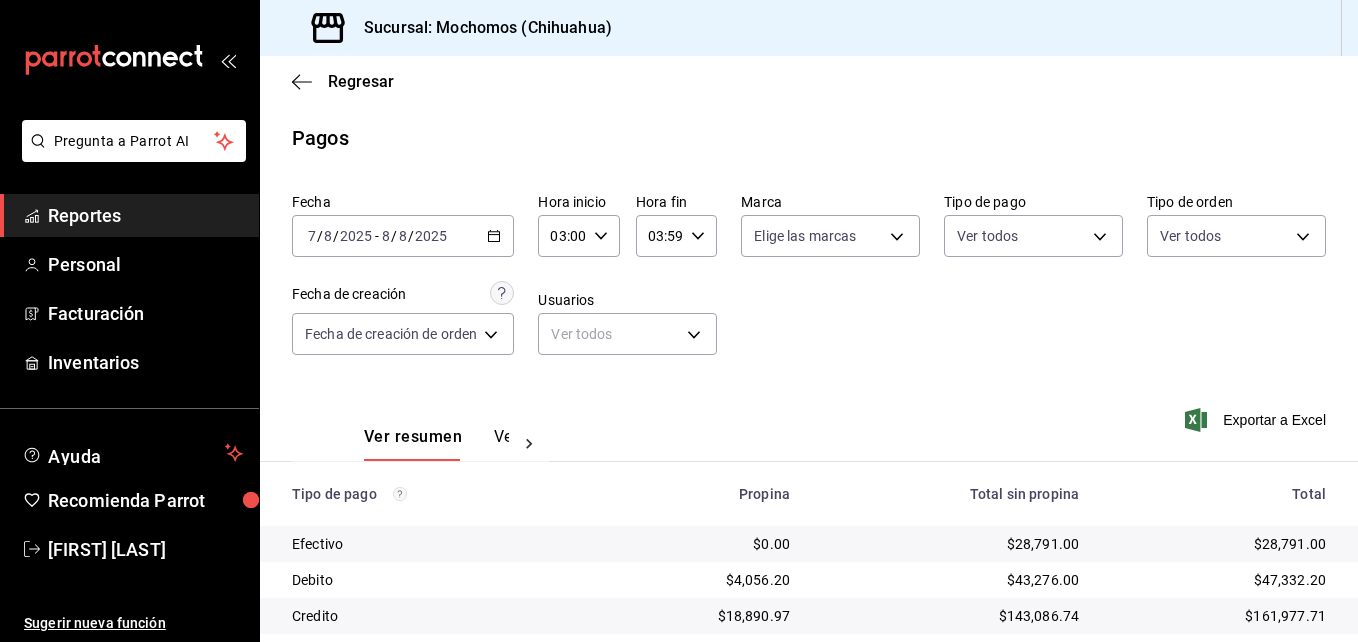 scroll, scrollTop: 0, scrollLeft: 0, axis: both 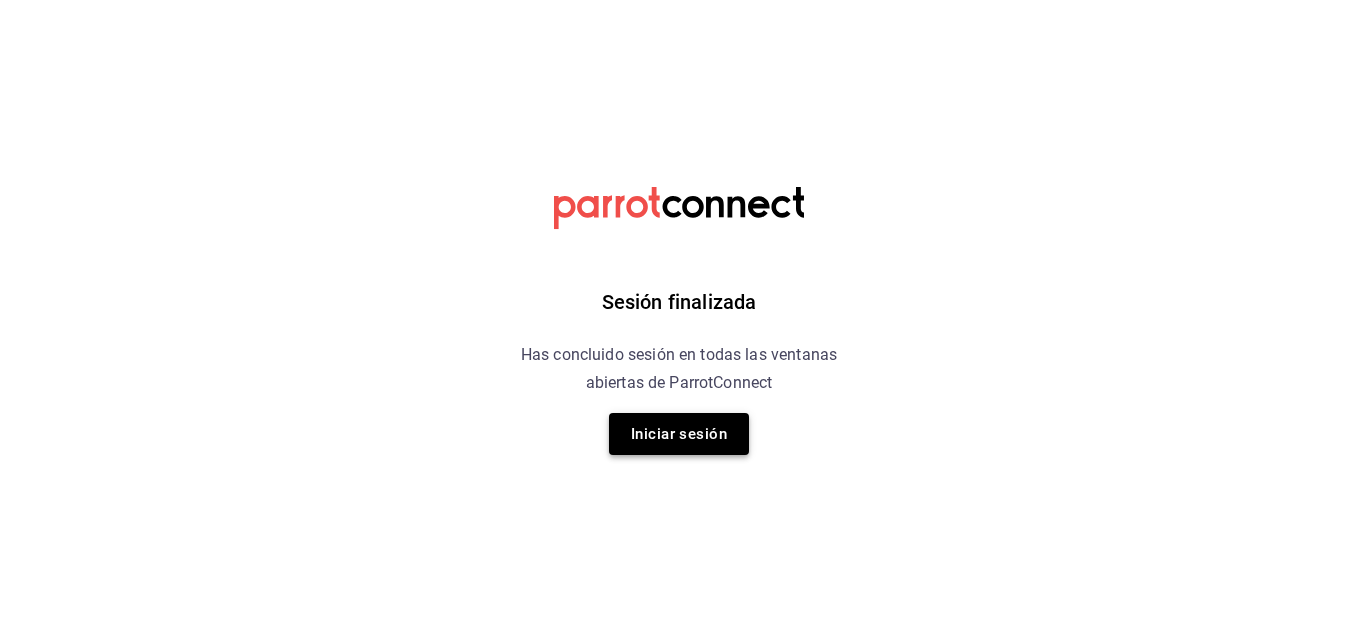 click on "Iniciar sesión" at bounding box center [679, 434] 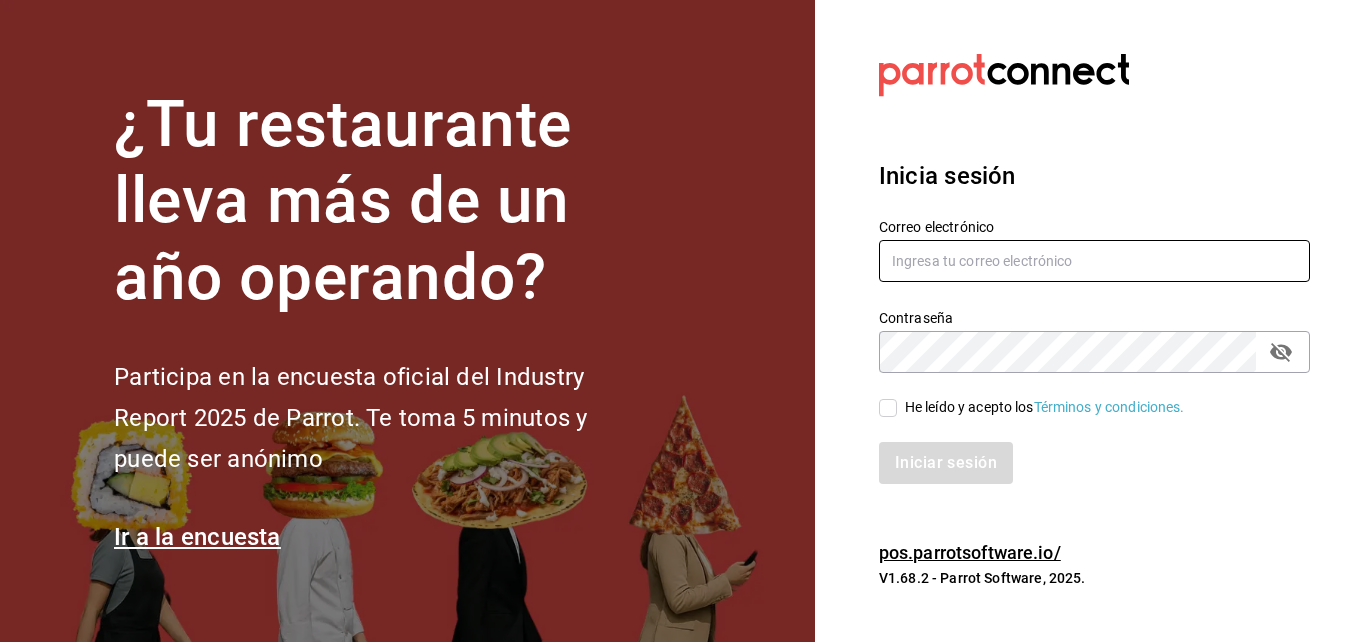 type on "agustin.angulo@costeno.com" 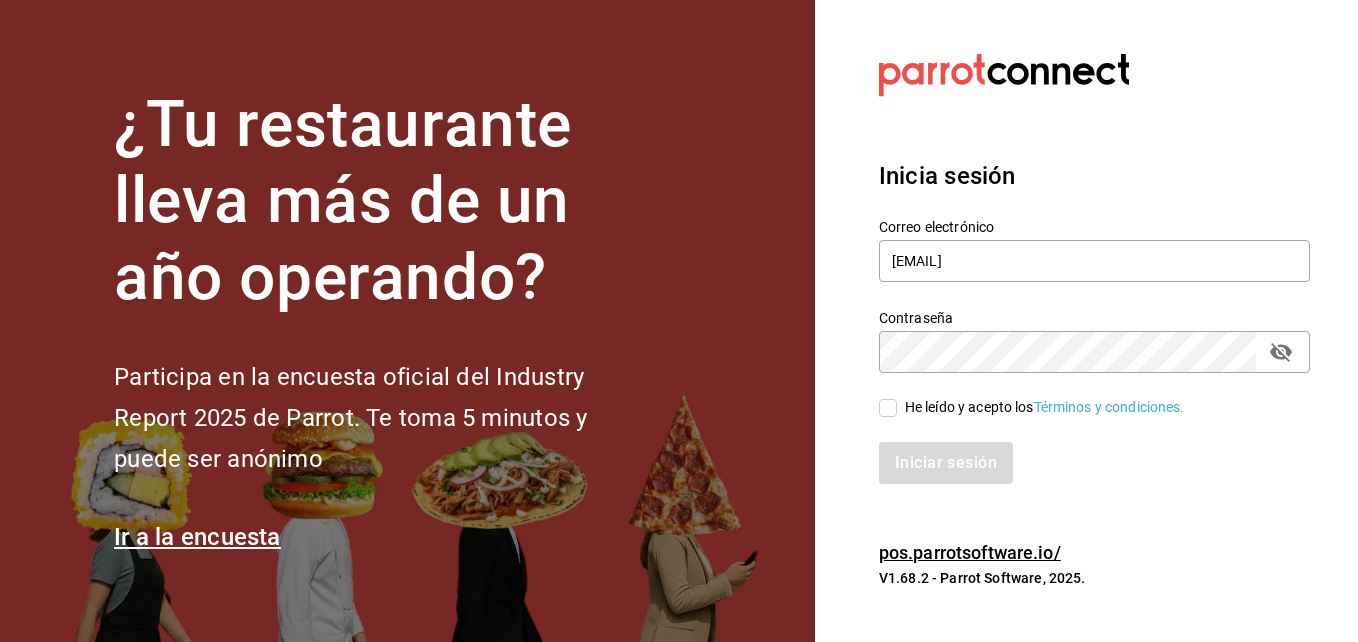 click on "He leído y acepto los  Términos y condiciones." at bounding box center [888, 408] 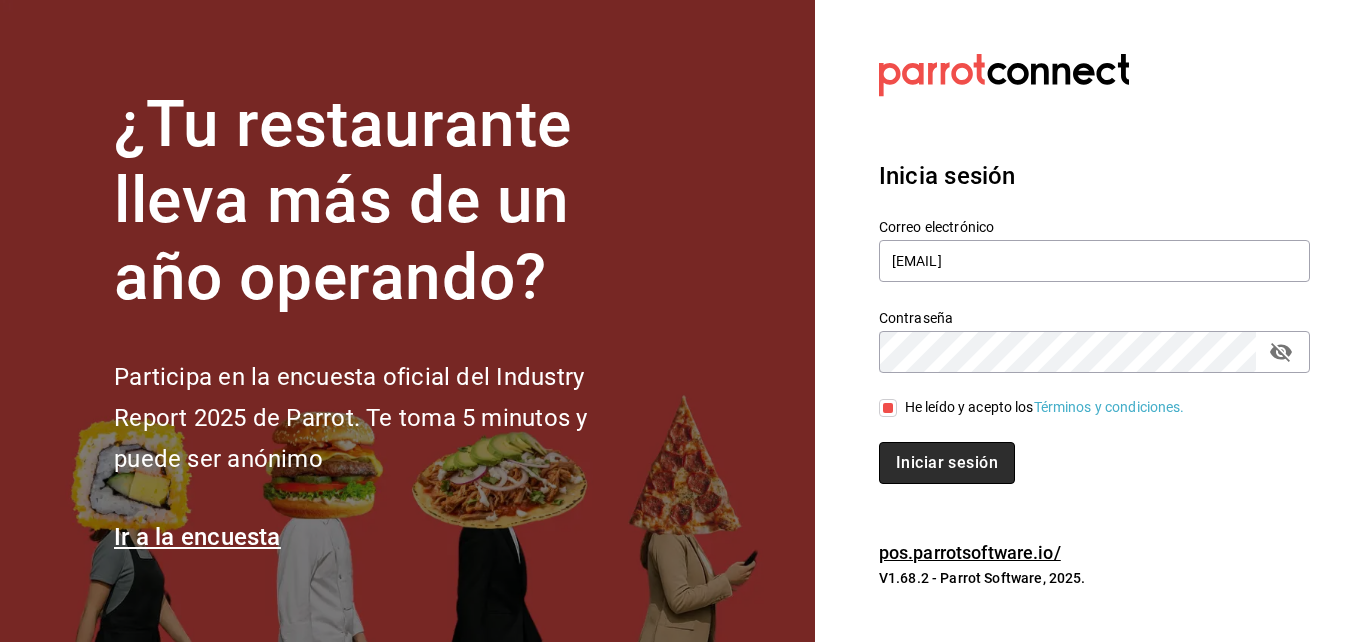 click on "Iniciar sesión" at bounding box center [947, 463] 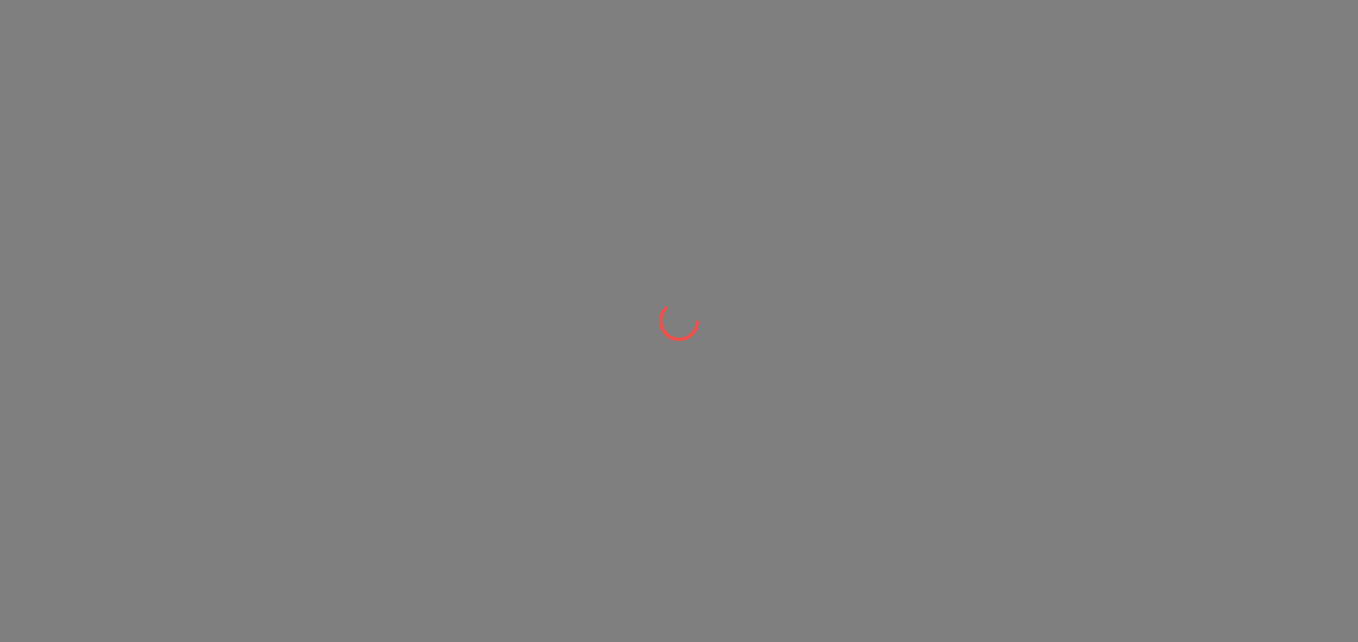 scroll, scrollTop: 0, scrollLeft: 0, axis: both 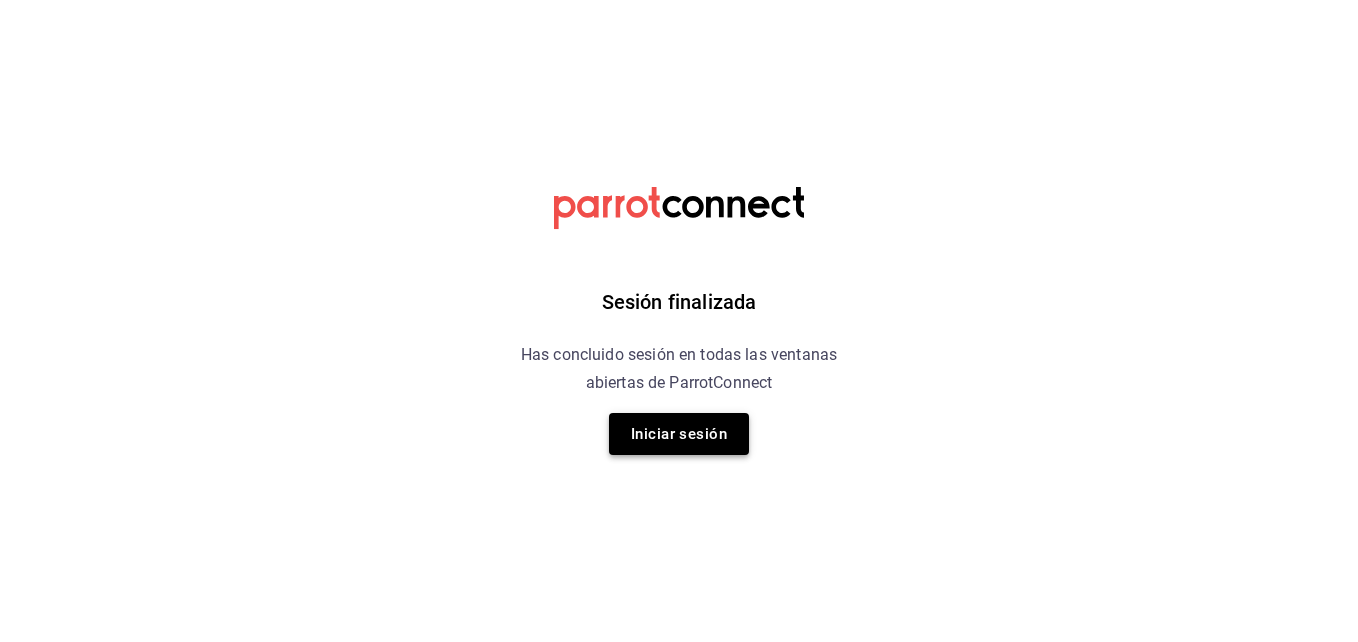 click on "Iniciar sesión" at bounding box center (679, 434) 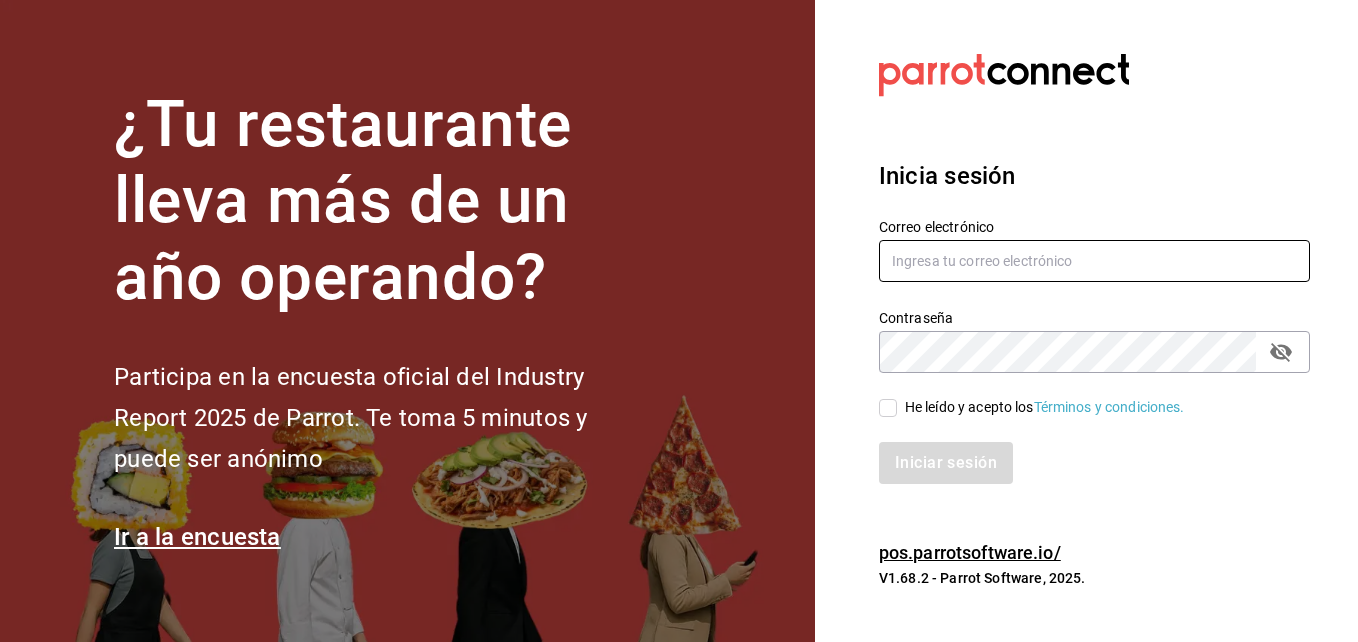 type on "[EMAIL]" 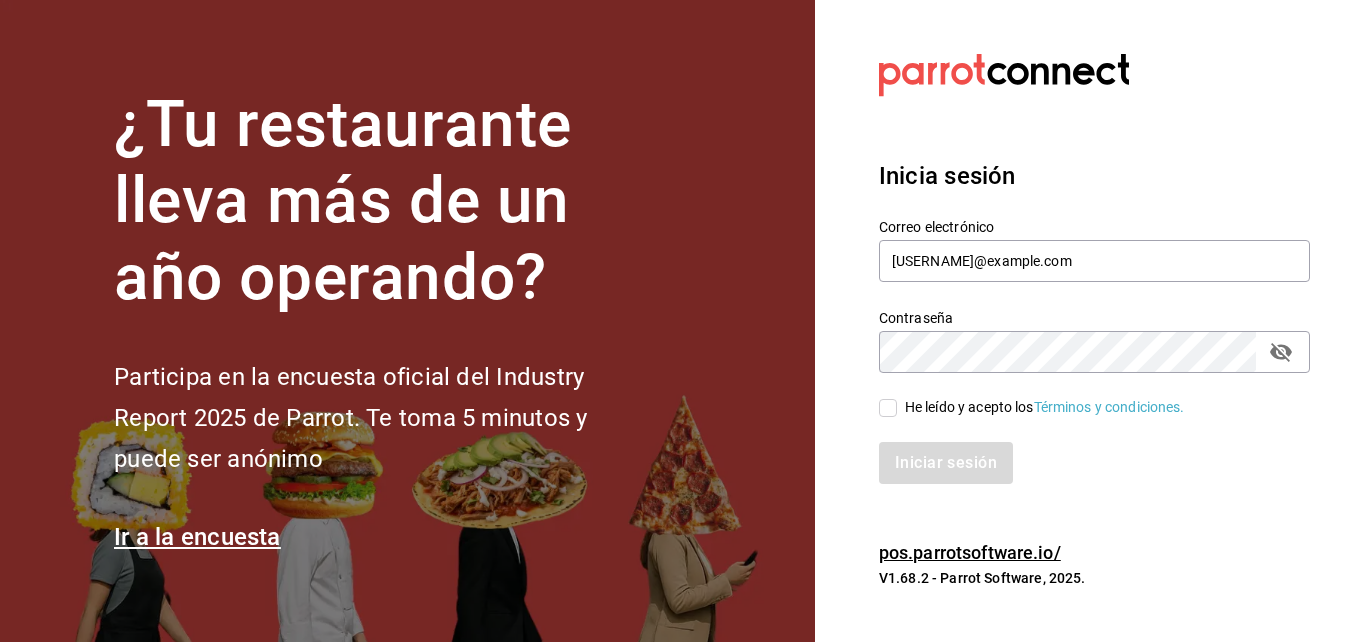 click on "He leído y acepto los  Términos y condiciones." at bounding box center [888, 408] 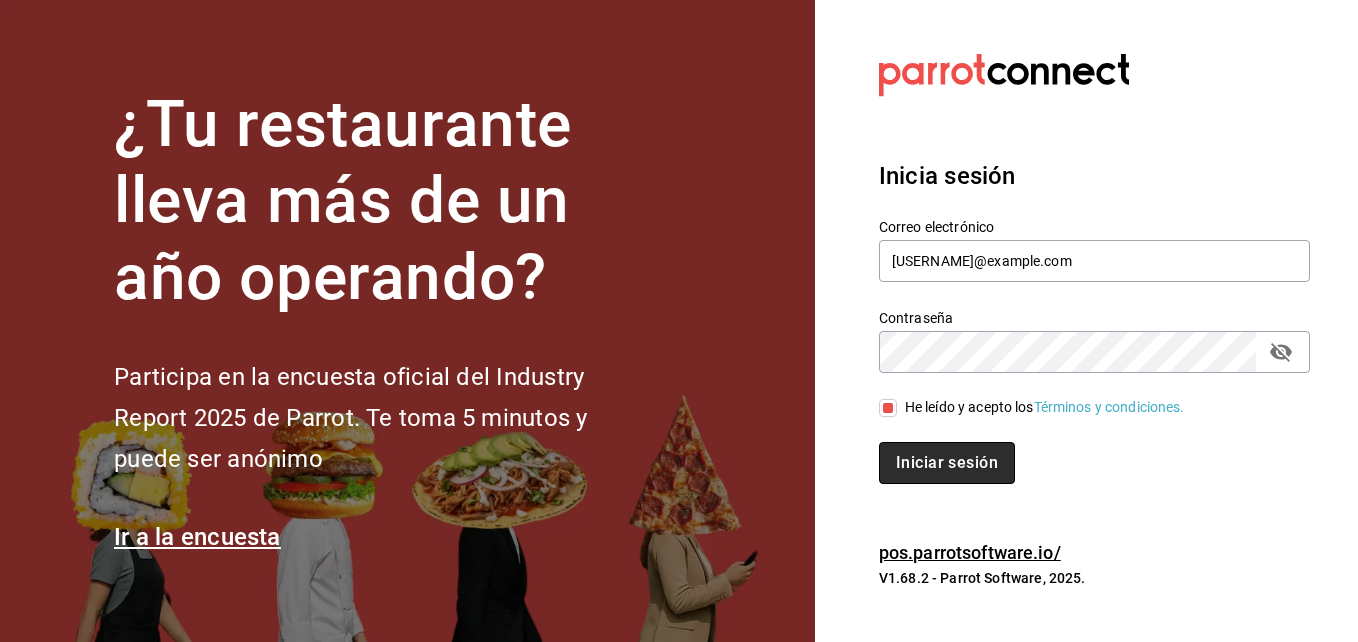 click on "Iniciar sesión" at bounding box center (947, 463) 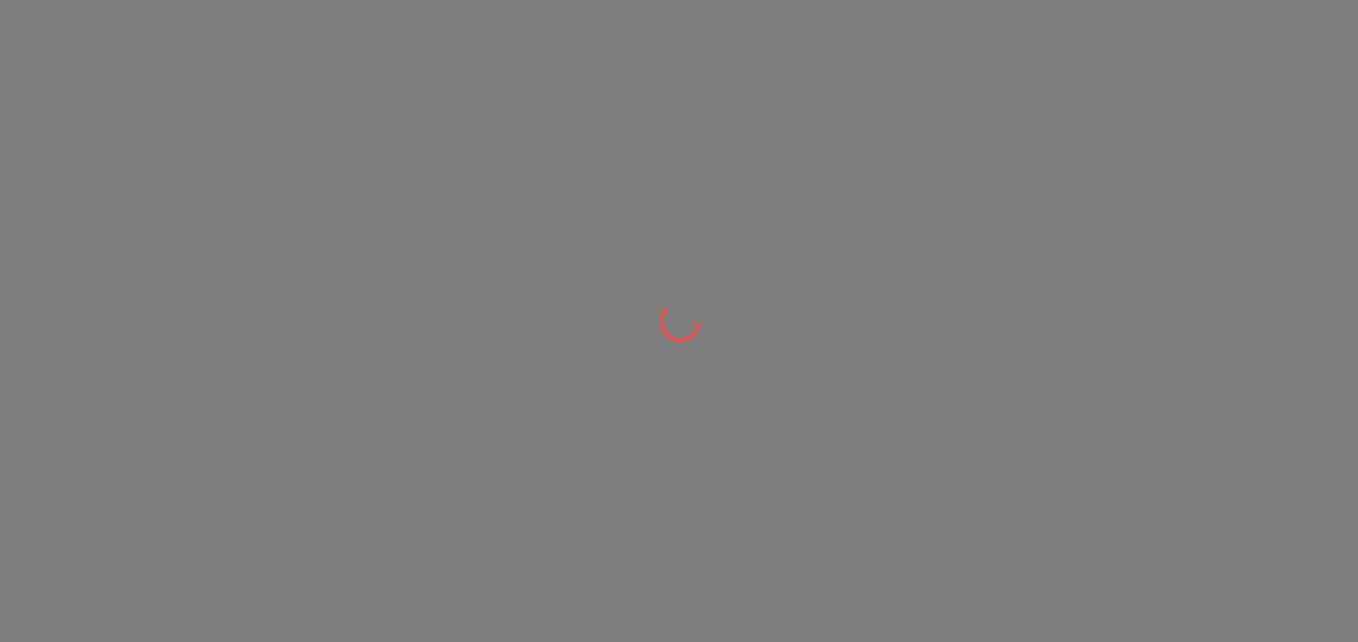 scroll, scrollTop: 0, scrollLeft: 0, axis: both 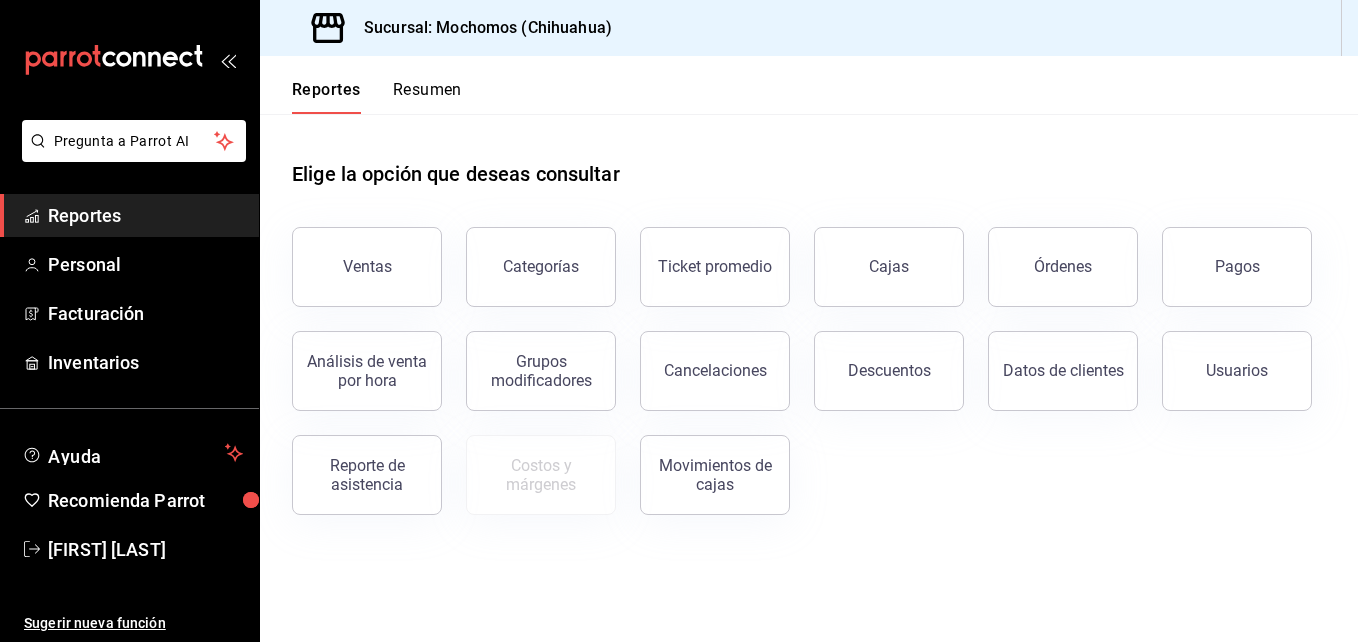 click on "Ventas" at bounding box center (367, 267) 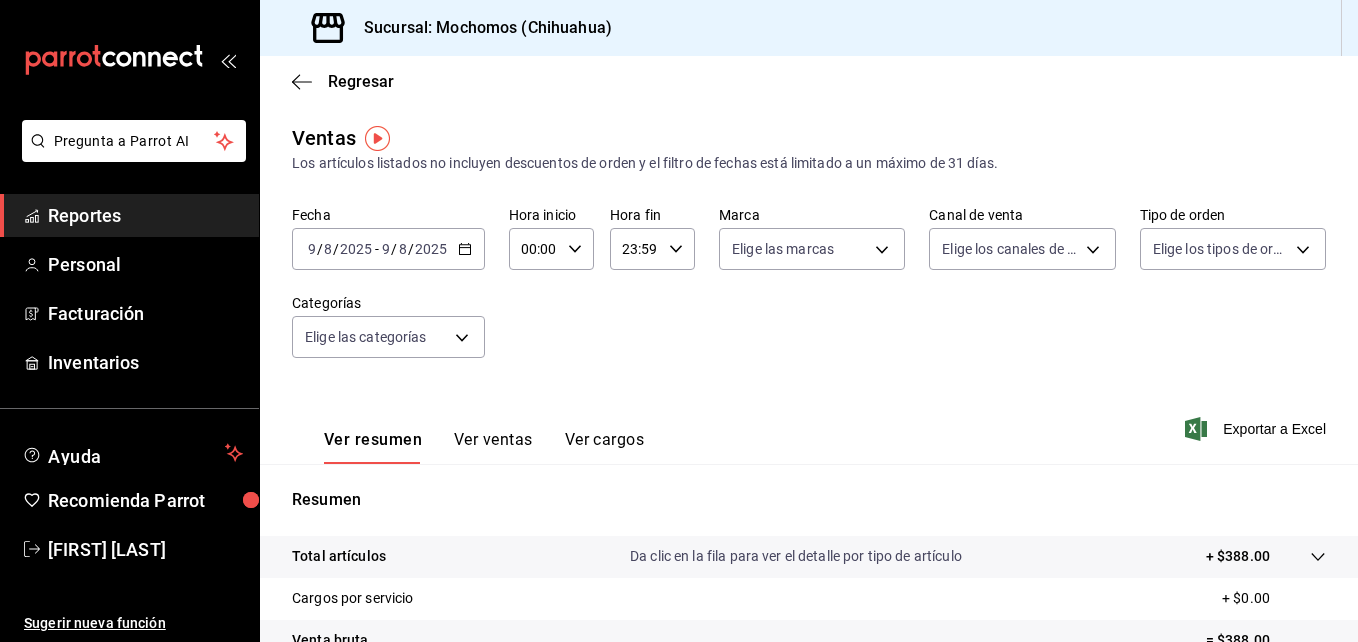 click 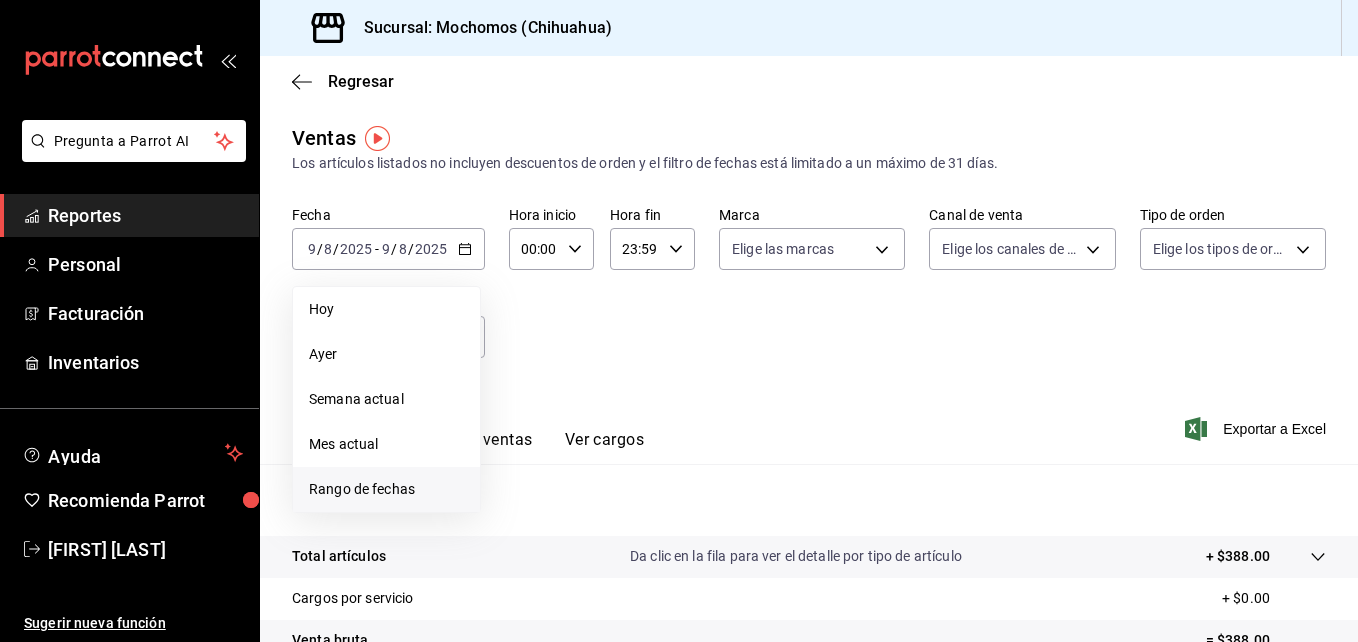 click on "Rango de fechas" at bounding box center (386, 489) 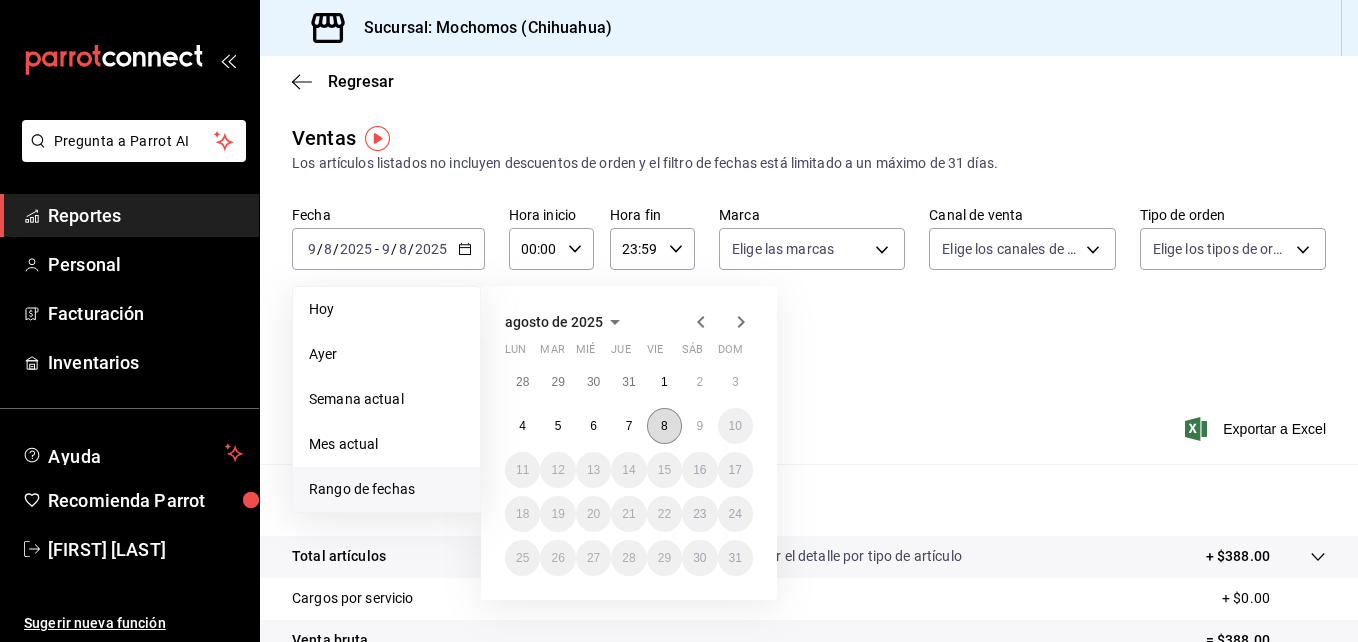 click on "8" at bounding box center (664, 426) 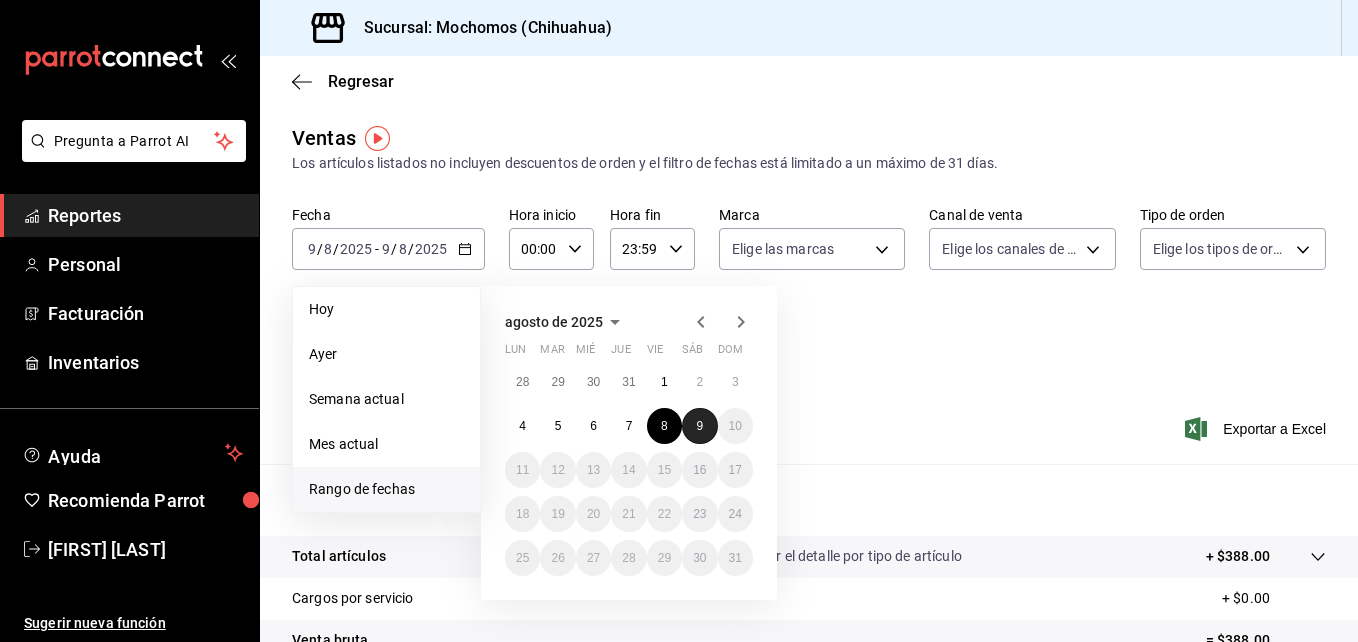 click on "9" at bounding box center [699, 426] 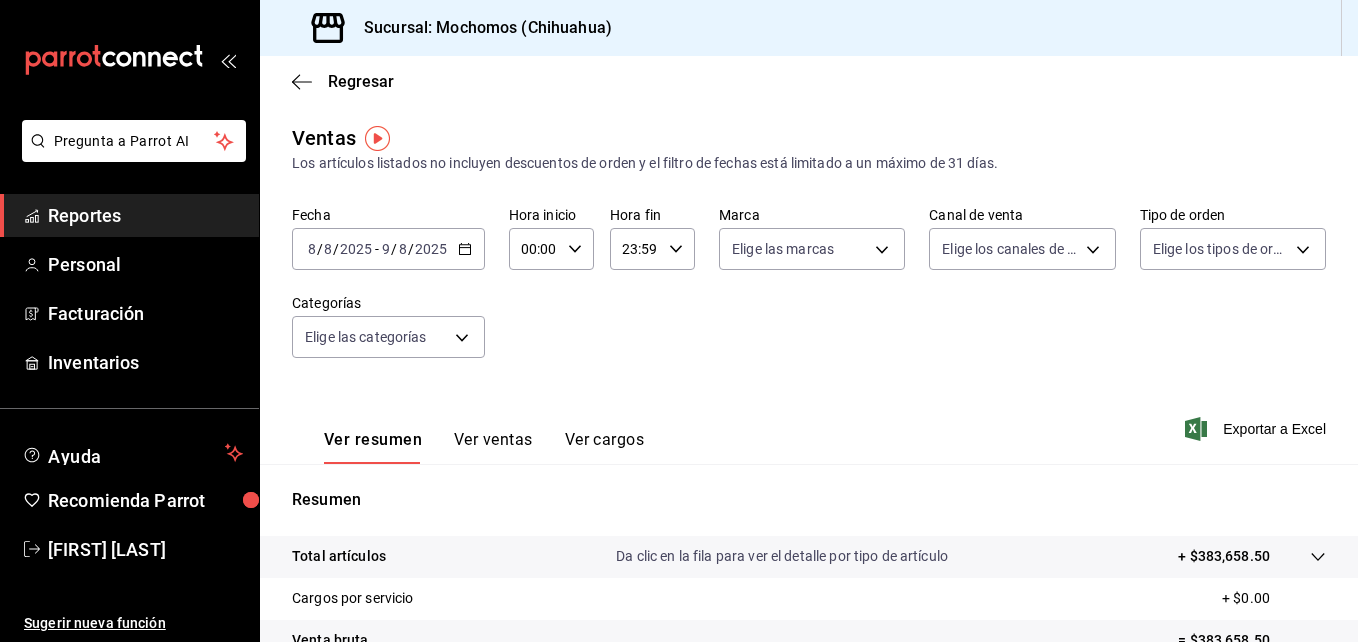 click on "00:00 Hora inicio" at bounding box center [551, 249] 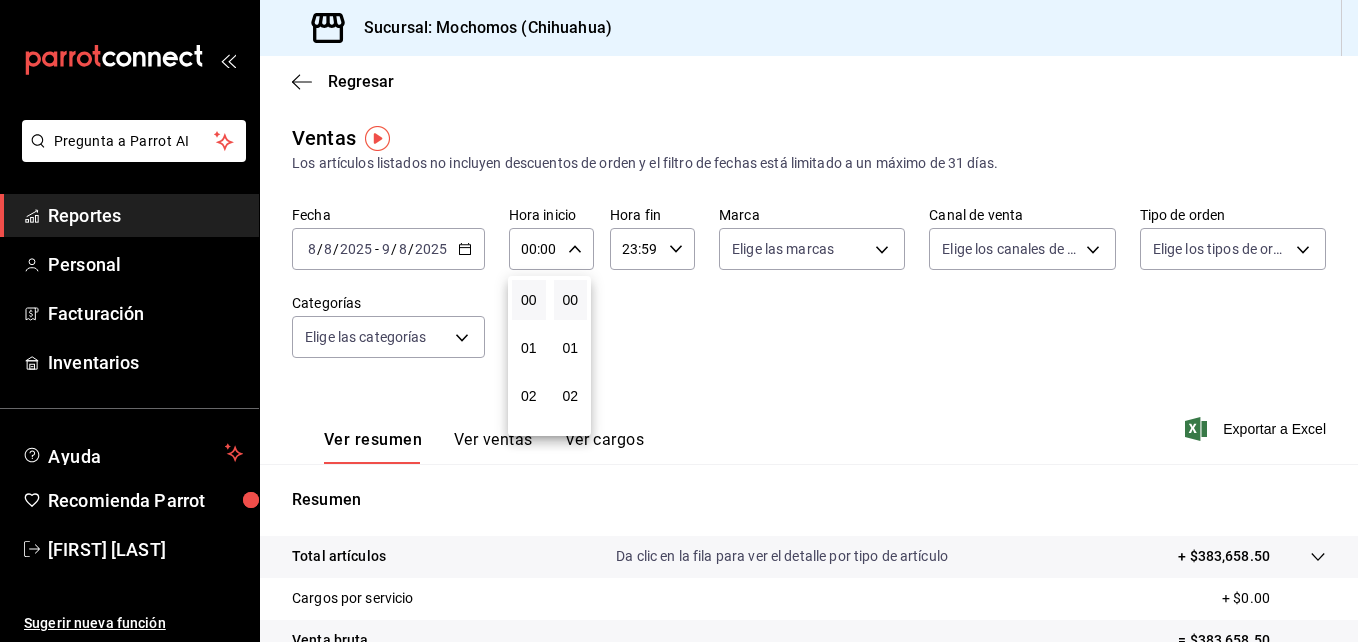 scroll, scrollTop: 100, scrollLeft: 0, axis: vertical 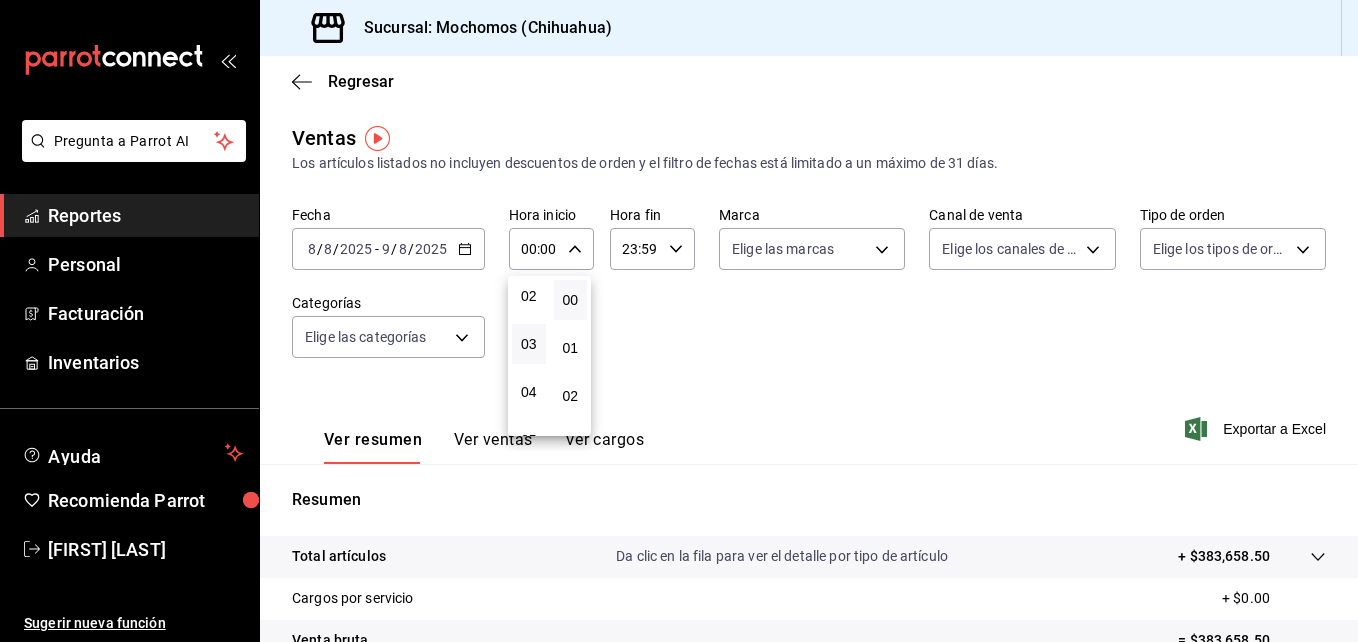click on "03" at bounding box center (529, 344) 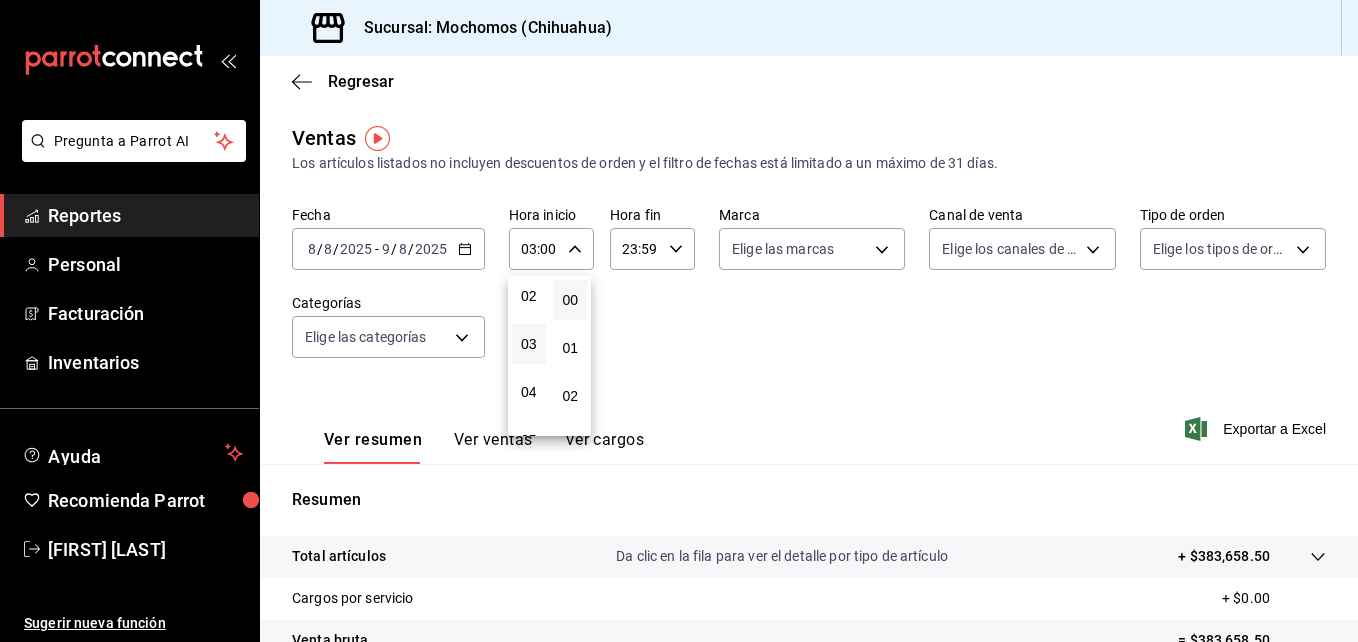 click at bounding box center (679, 321) 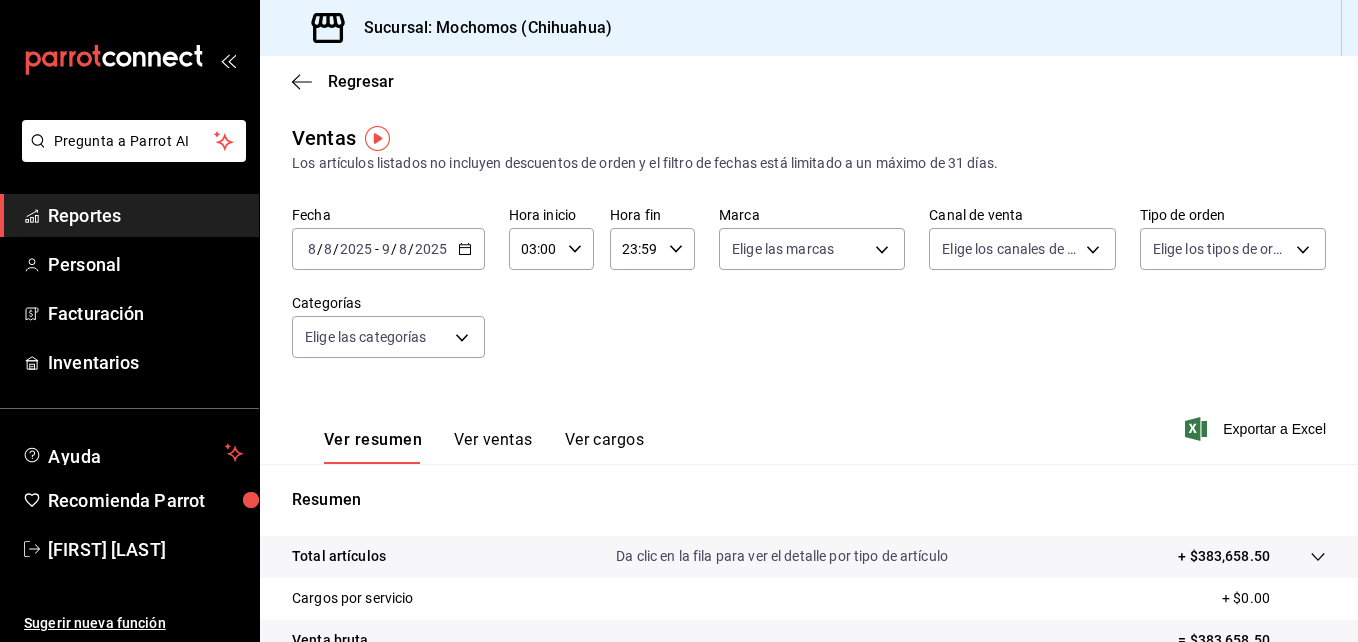 click 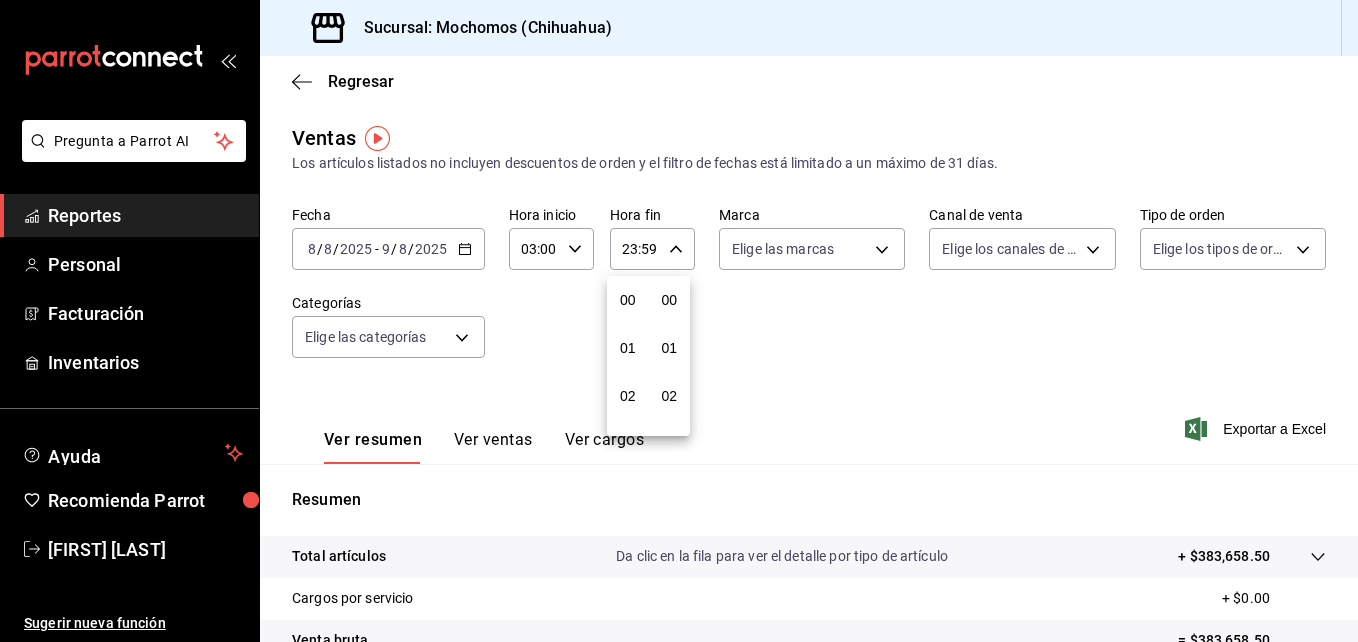 scroll, scrollTop: 992, scrollLeft: 0, axis: vertical 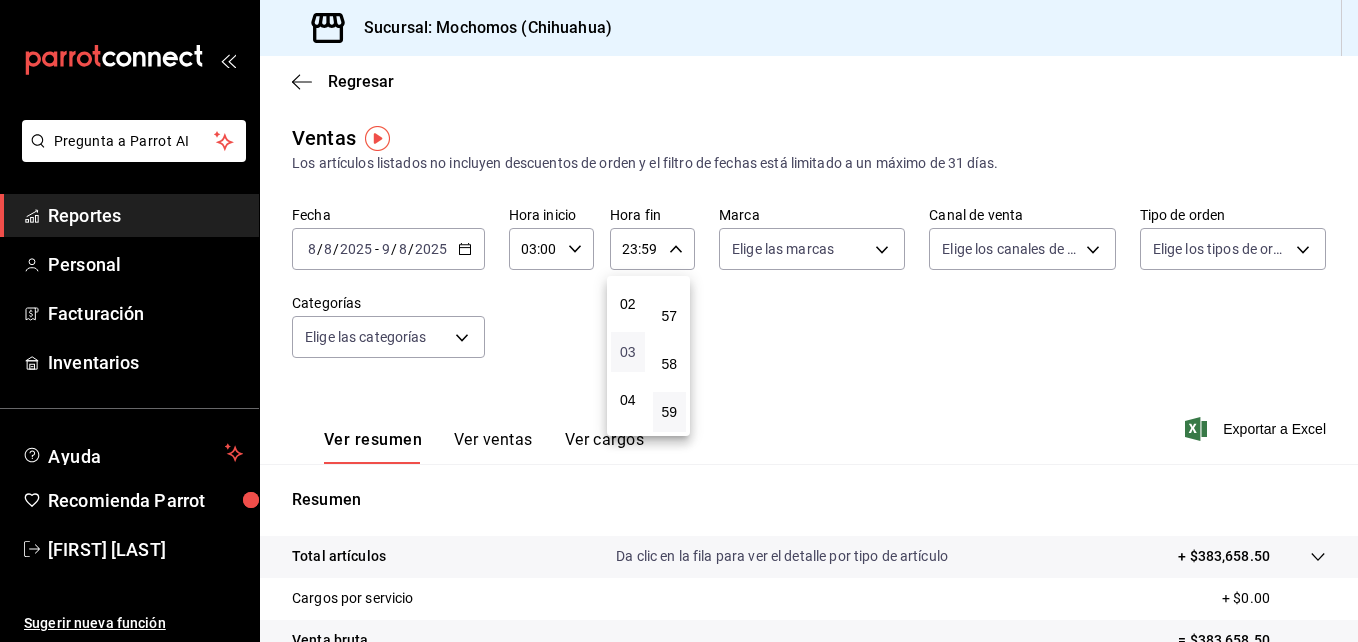 click on "03" at bounding box center (628, 352) 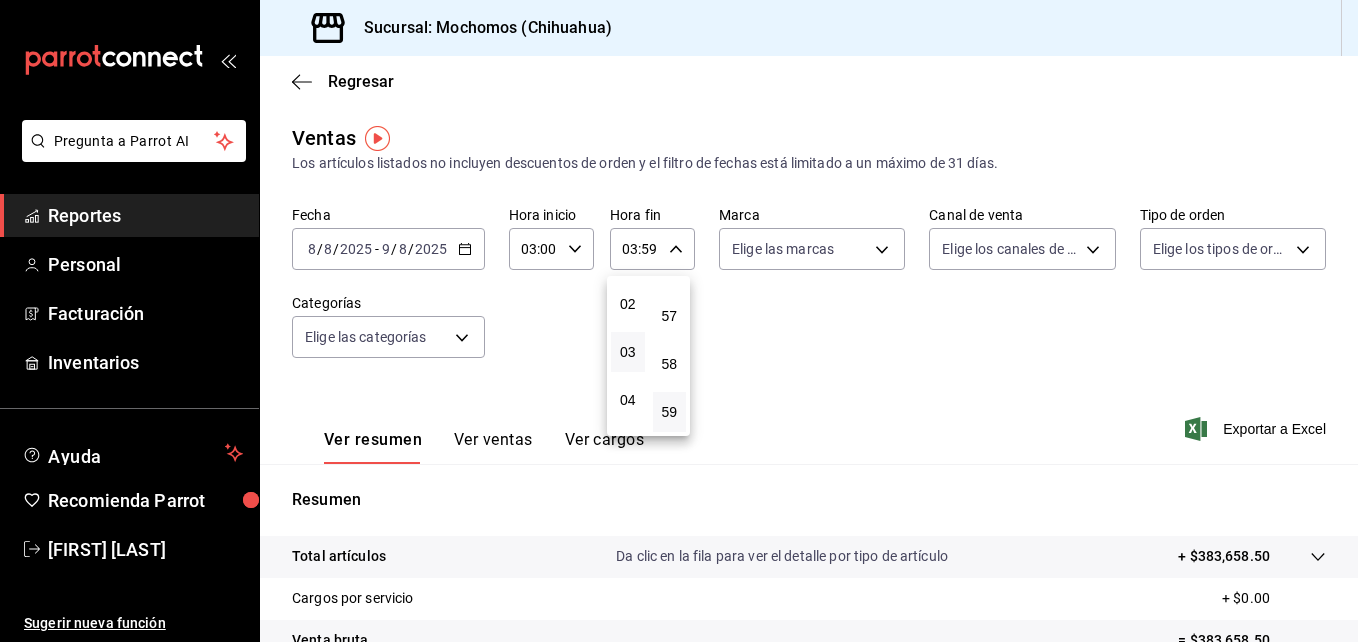 click at bounding box center (679, 321) 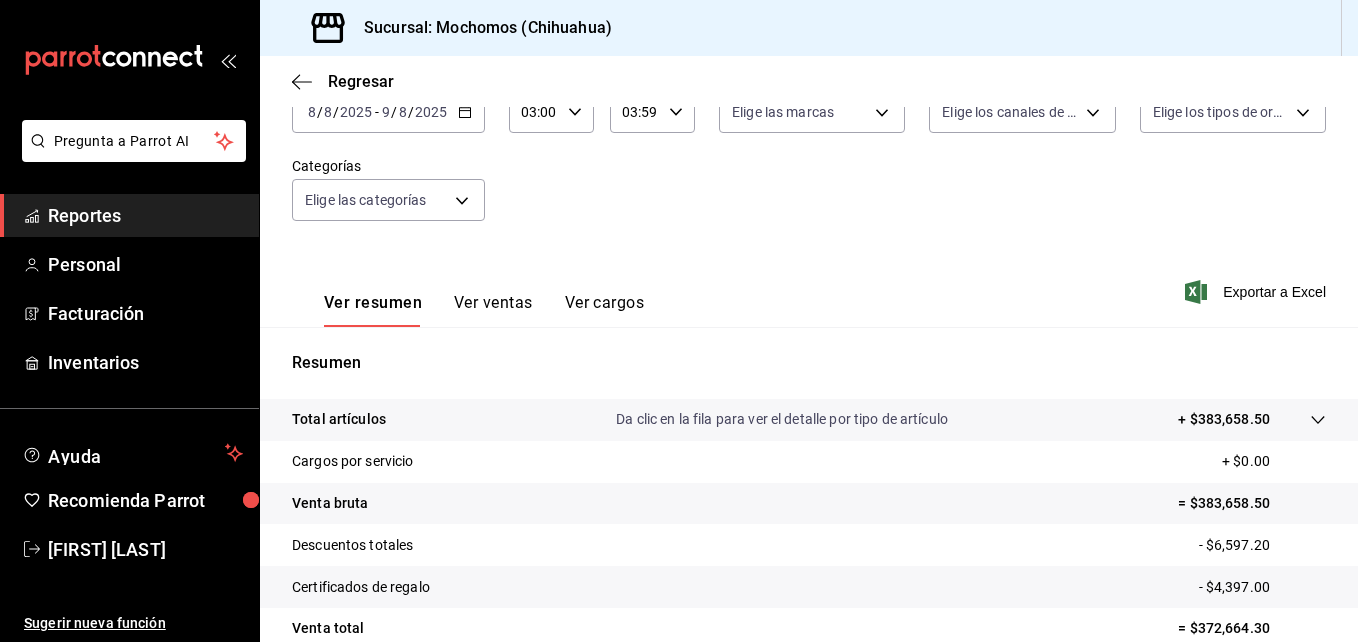 scroll, scrollTop: 316, scrollLeft: 0, axis: vertical 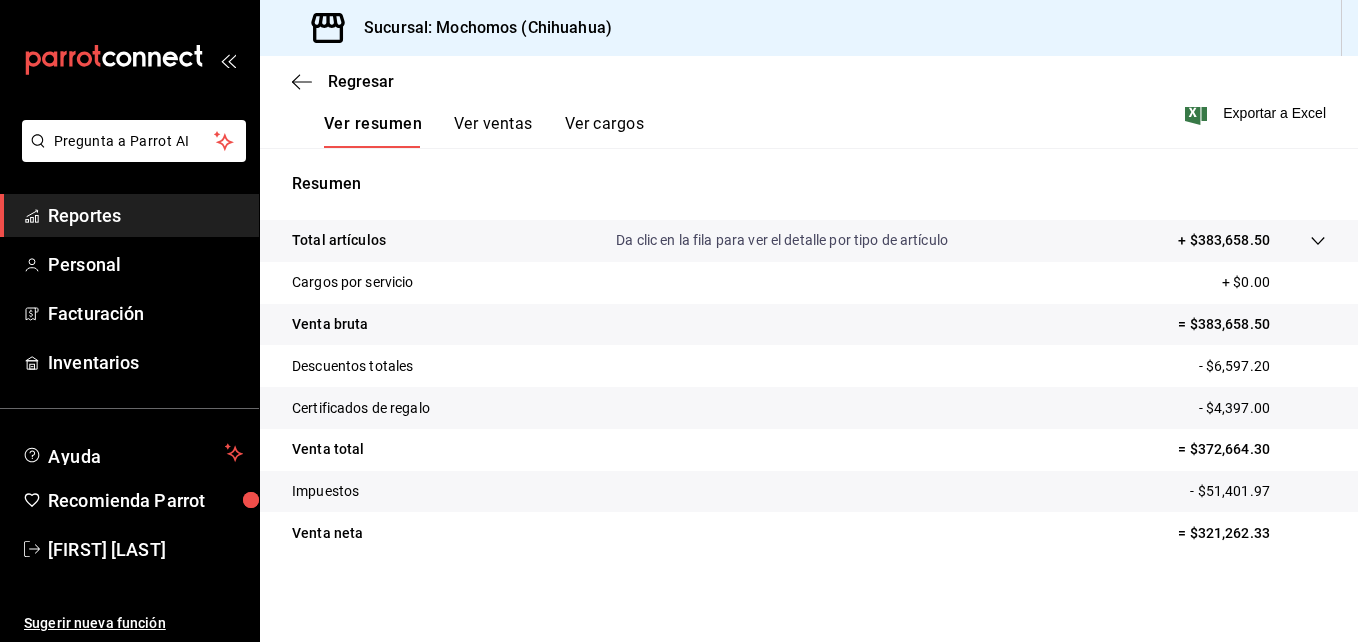 click on "Reportes" at bounding box center (145, 215) 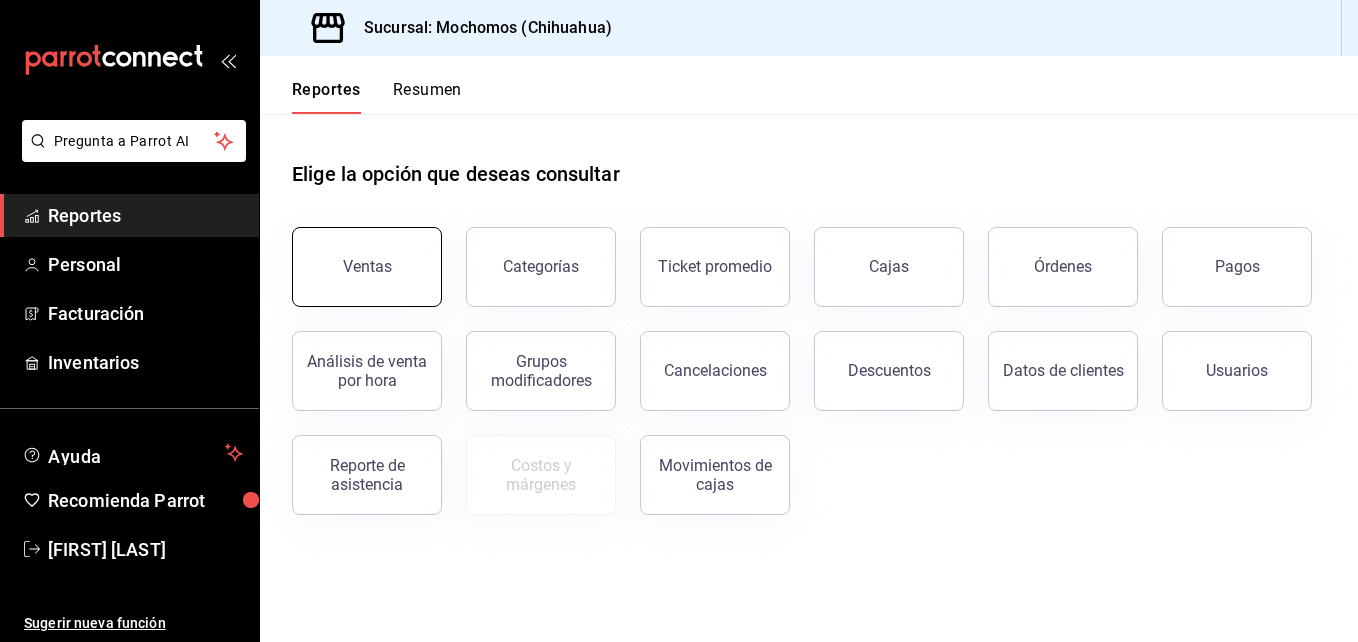 click on "Ventas" at bounding box center (367, 267) 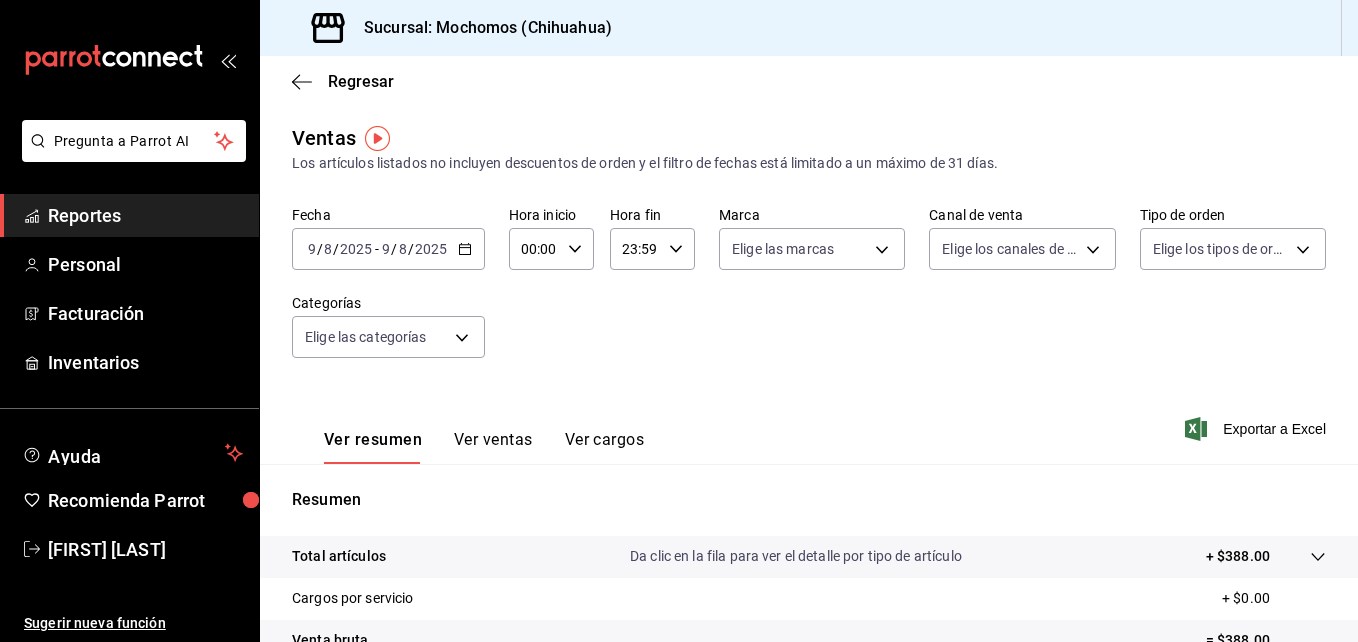 click on "2025-08-09 9 / 8 / 2025 - 2025-08-09 9 / 8 / 2025" at bounding box center [388, 249] 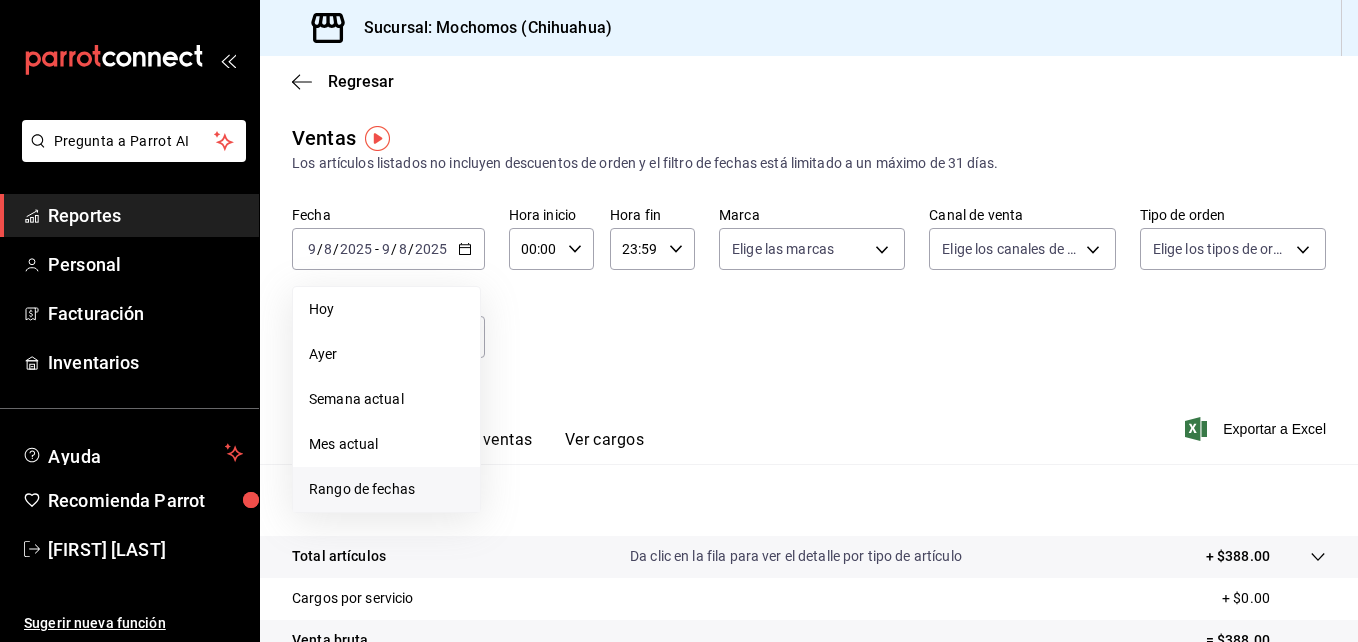 click on "Rango de fechas" at bounding box center [386, 489] 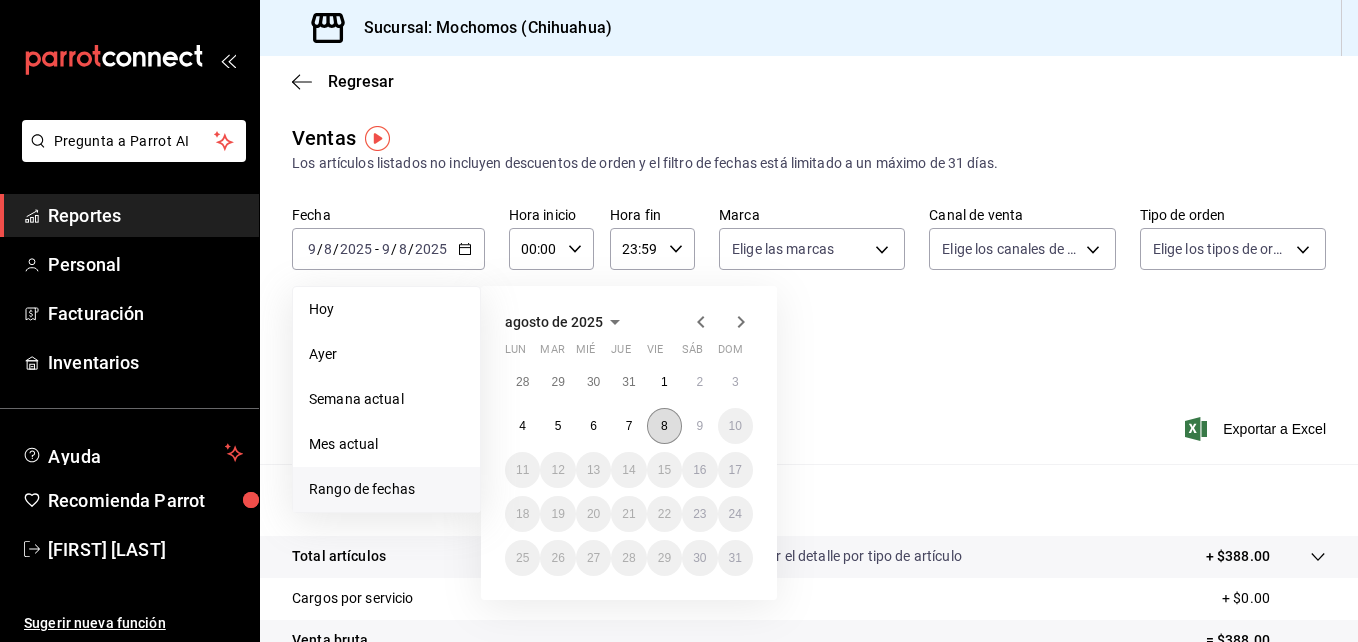 click on "8" at bounding box center [664, 426] 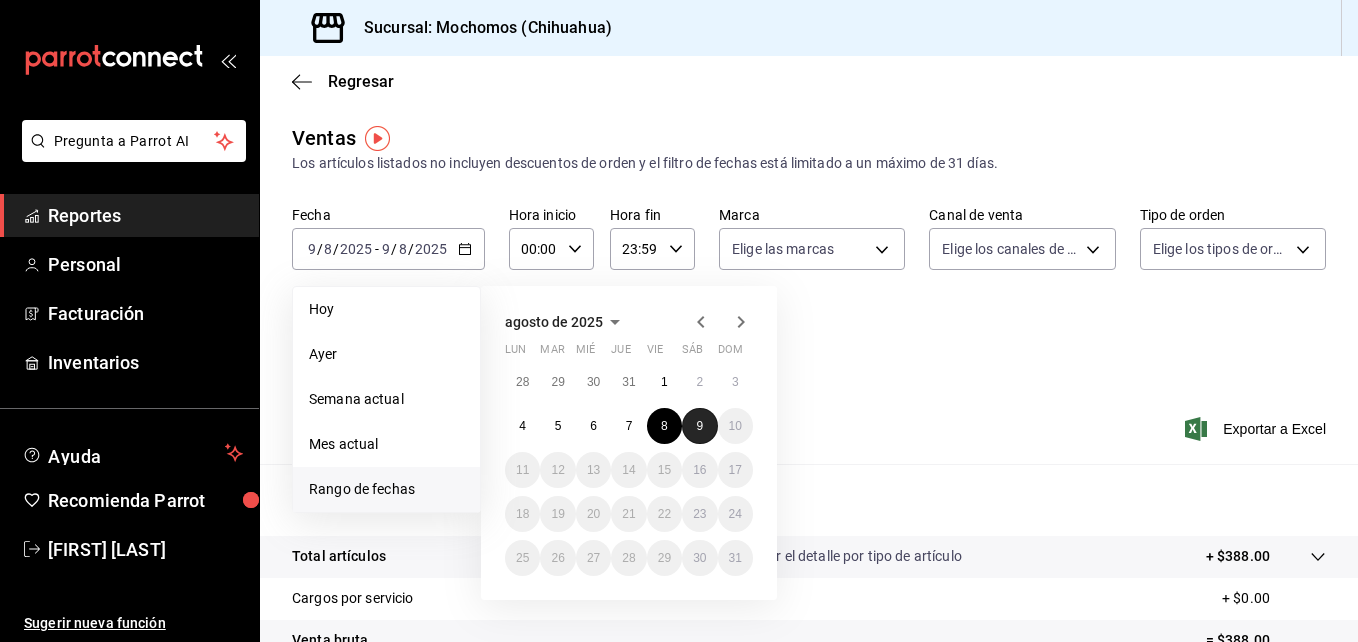 drag, startPoint x: 685, startPoint y: 423, endPoint x: 693, endPoint y: 410, distance: 15.264338 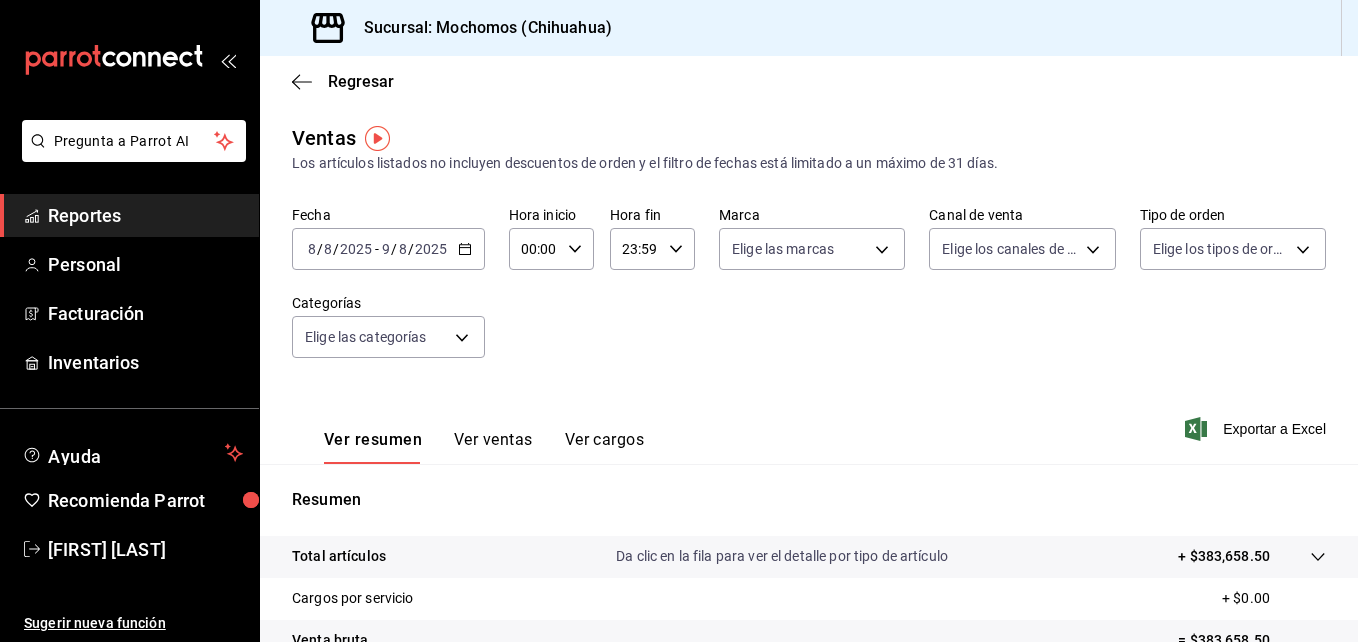 click on "00:00" at bounding box center (534, 249) 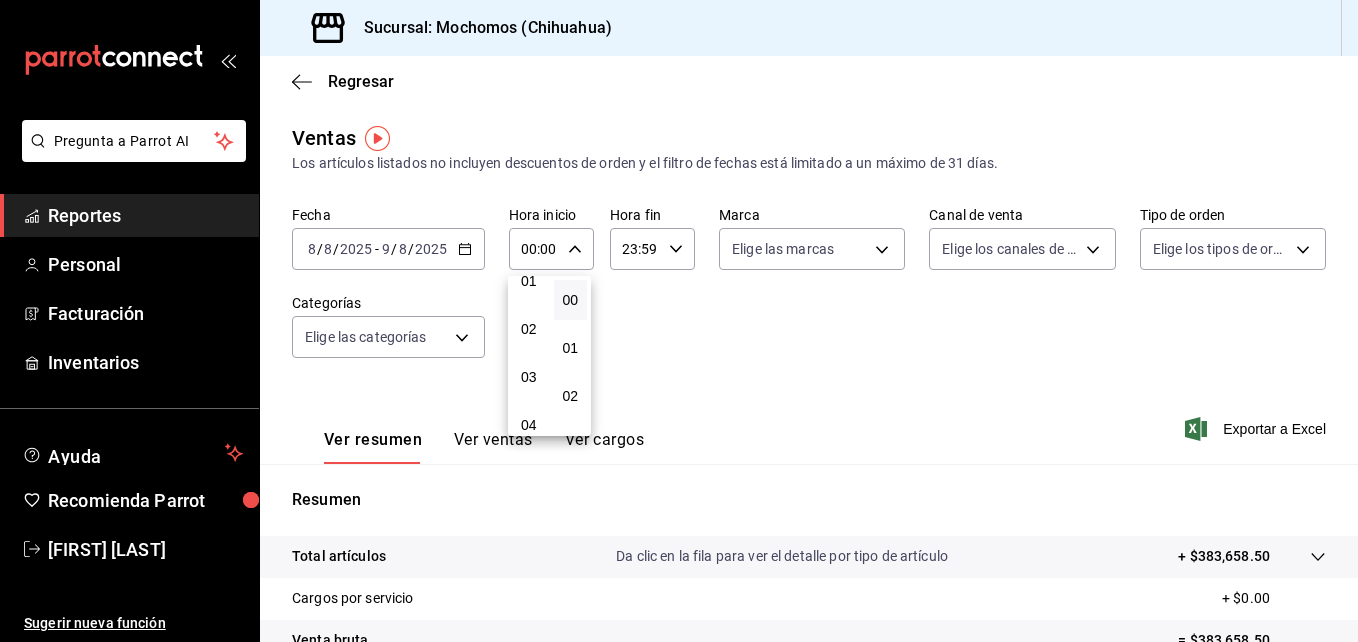 scroll, scrollTop: 100, scrollLeft: 0, axis: vertical 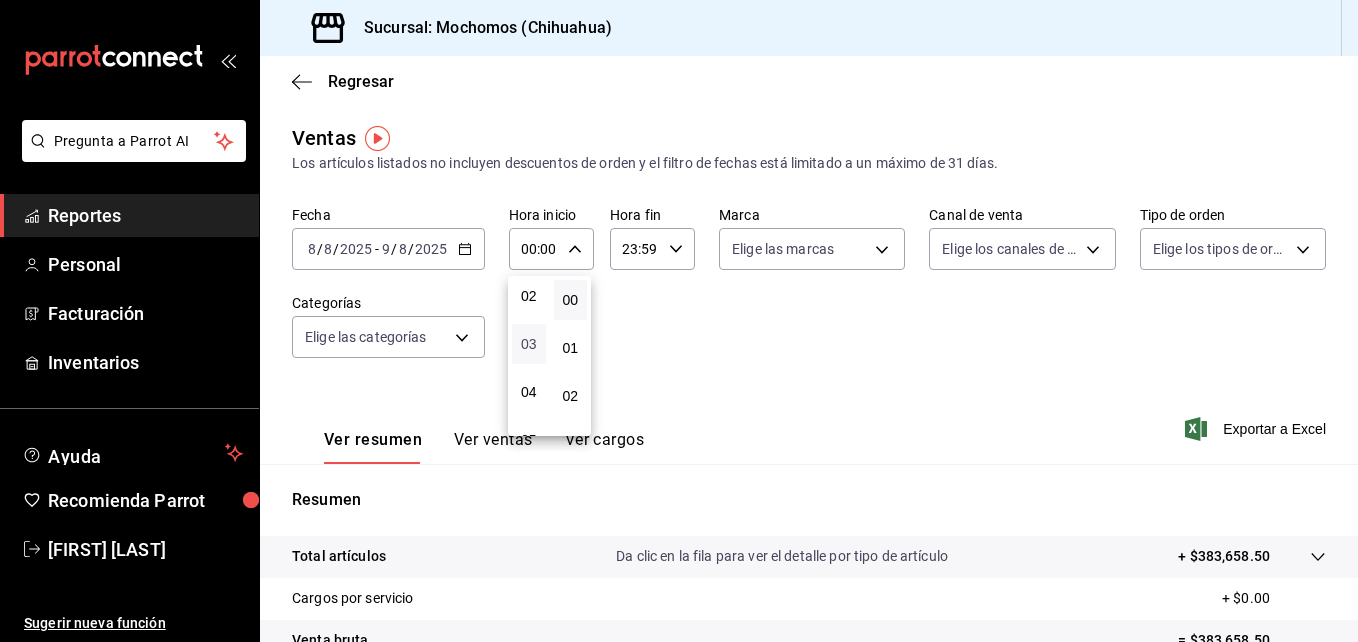 click on "03" at bounding box center [529, 344] 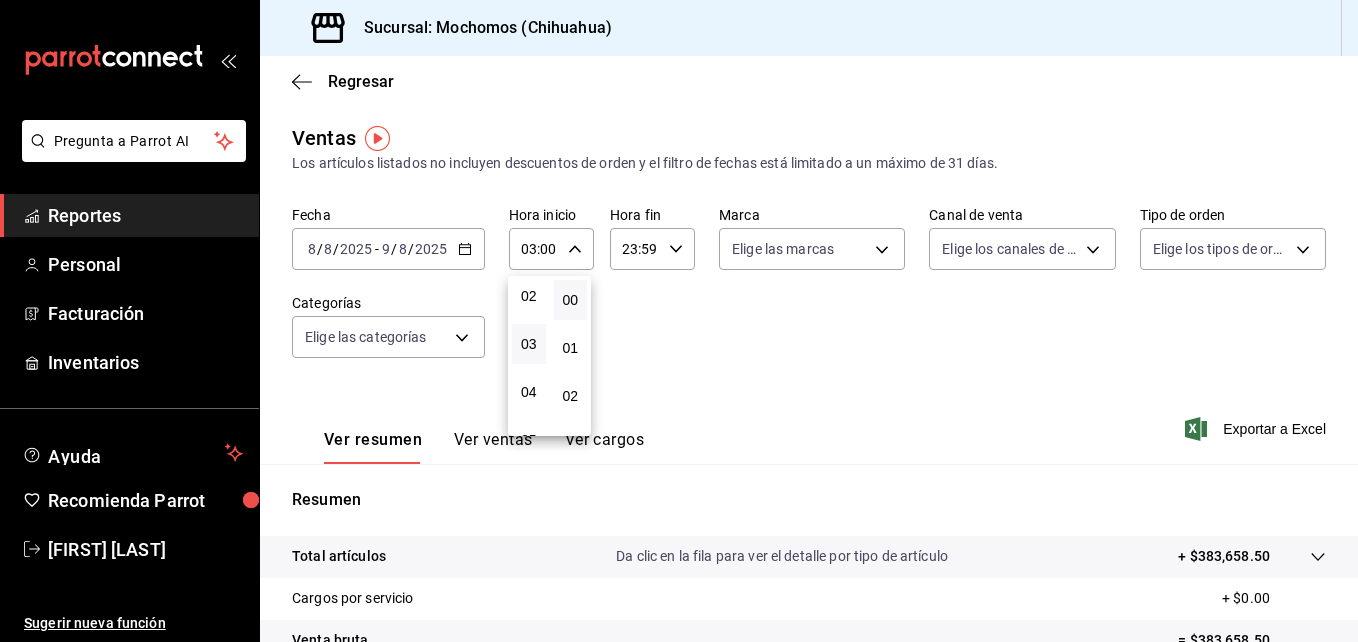 click at bounding box center (679, 321) 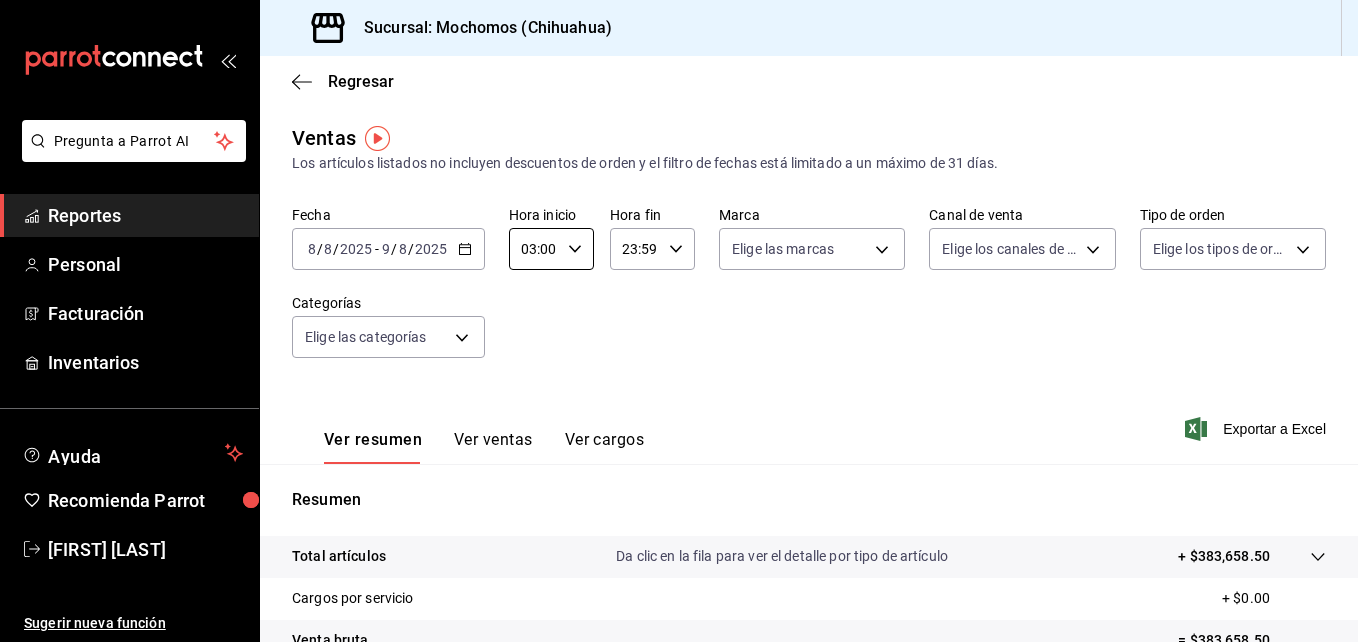 click on "23:59" at bounding box center (635, 249) 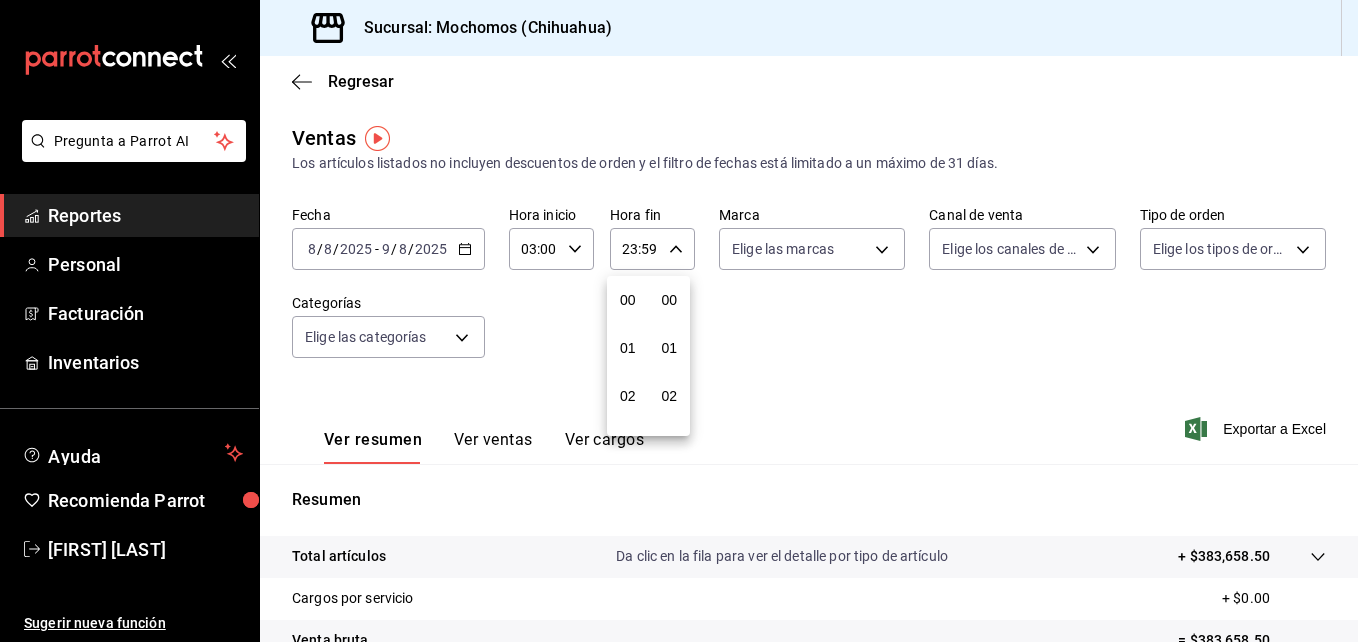 scroll, scrollTop: 992, scrollLeft: 0, axis: vertical 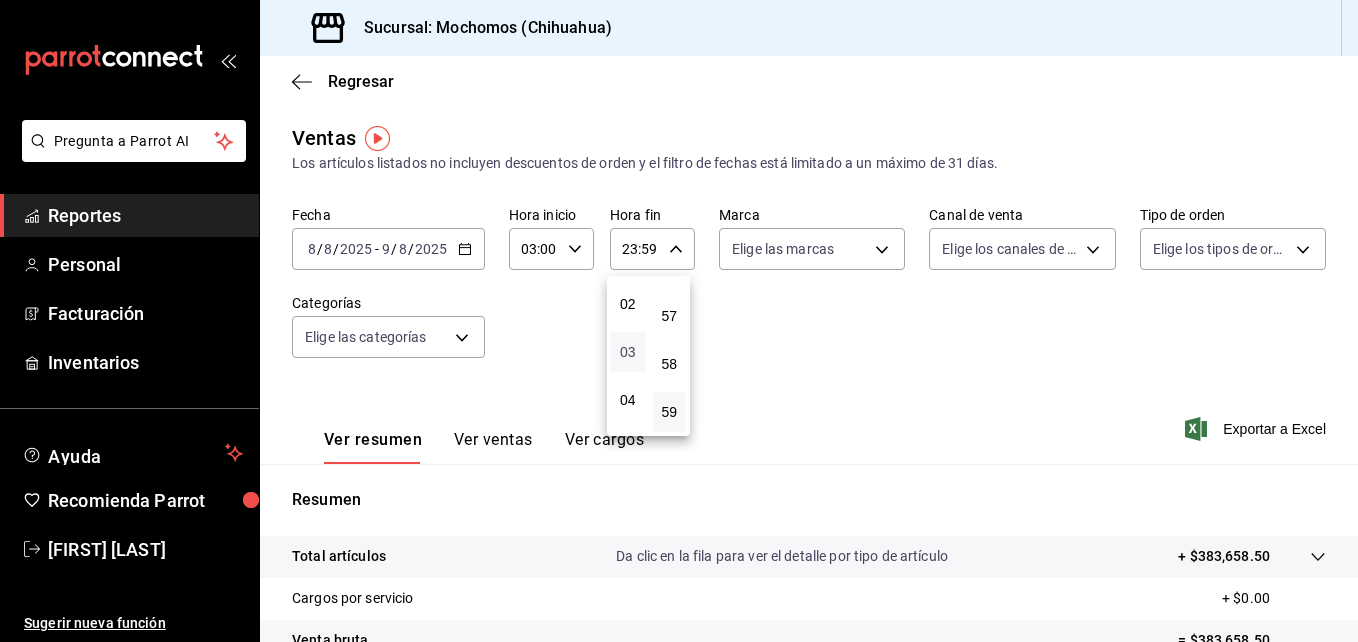 click on "03" at bounding box center [628, 352] 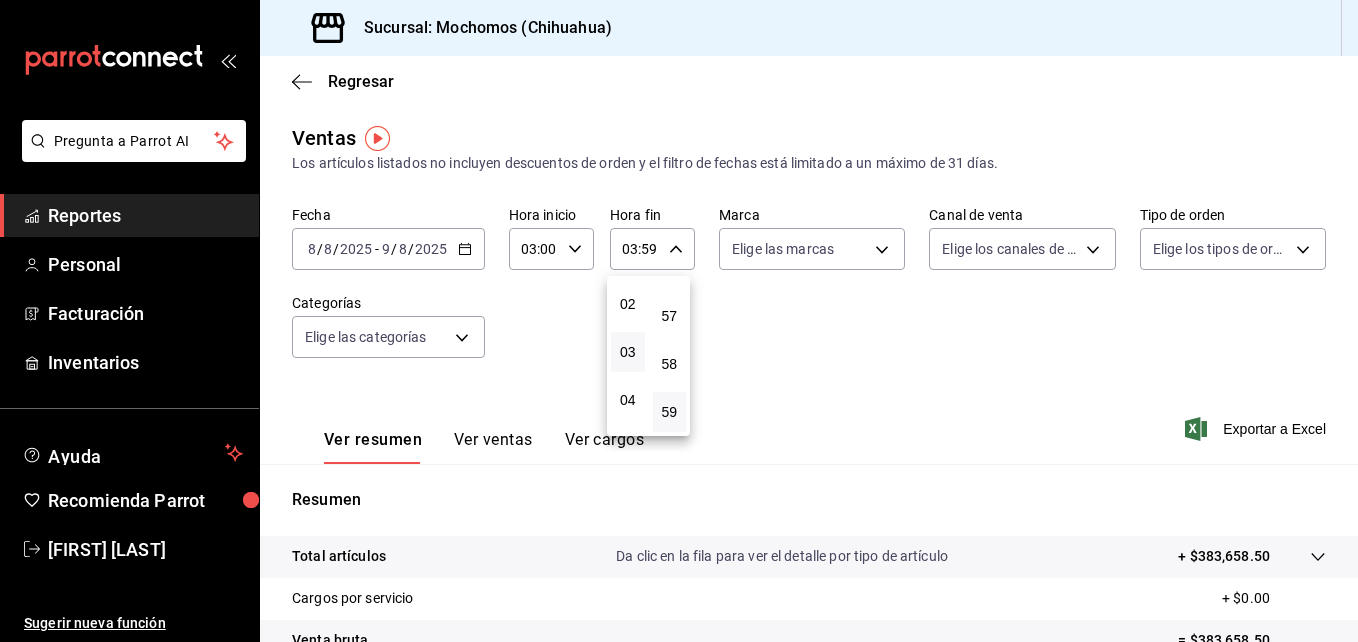 click at bounding box center (679, 321) 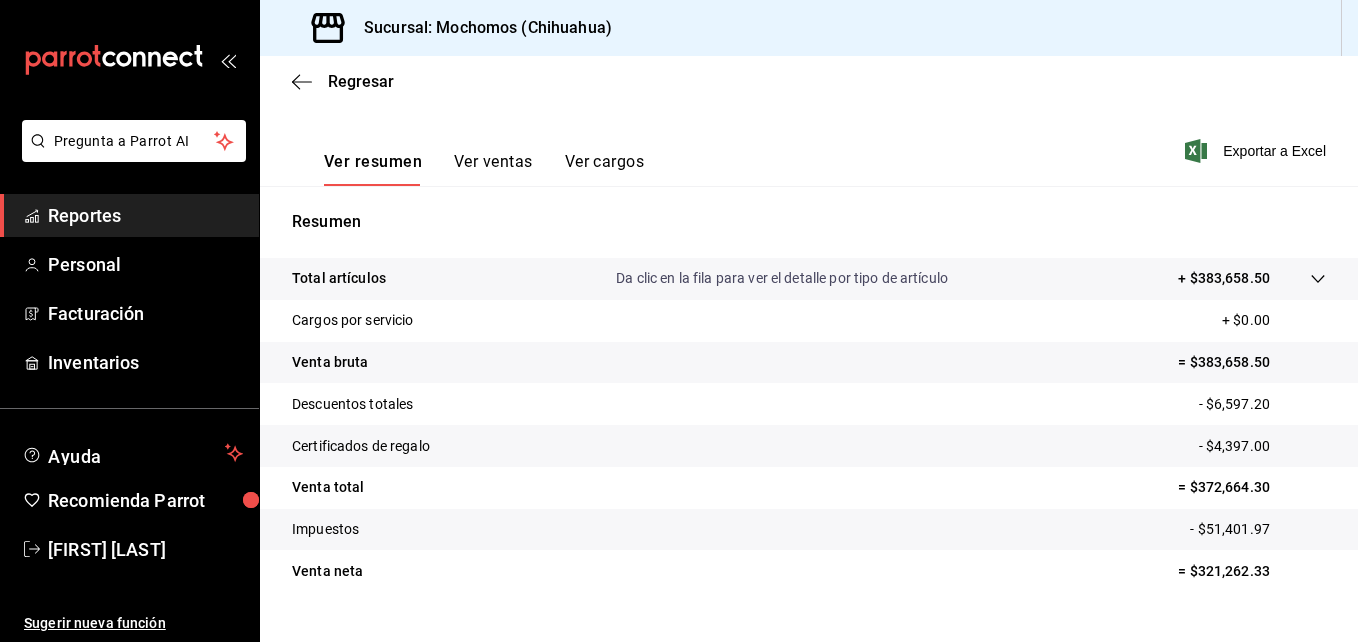scroll, scrollTop: 304, scrollLeft: 0, axis: vertical 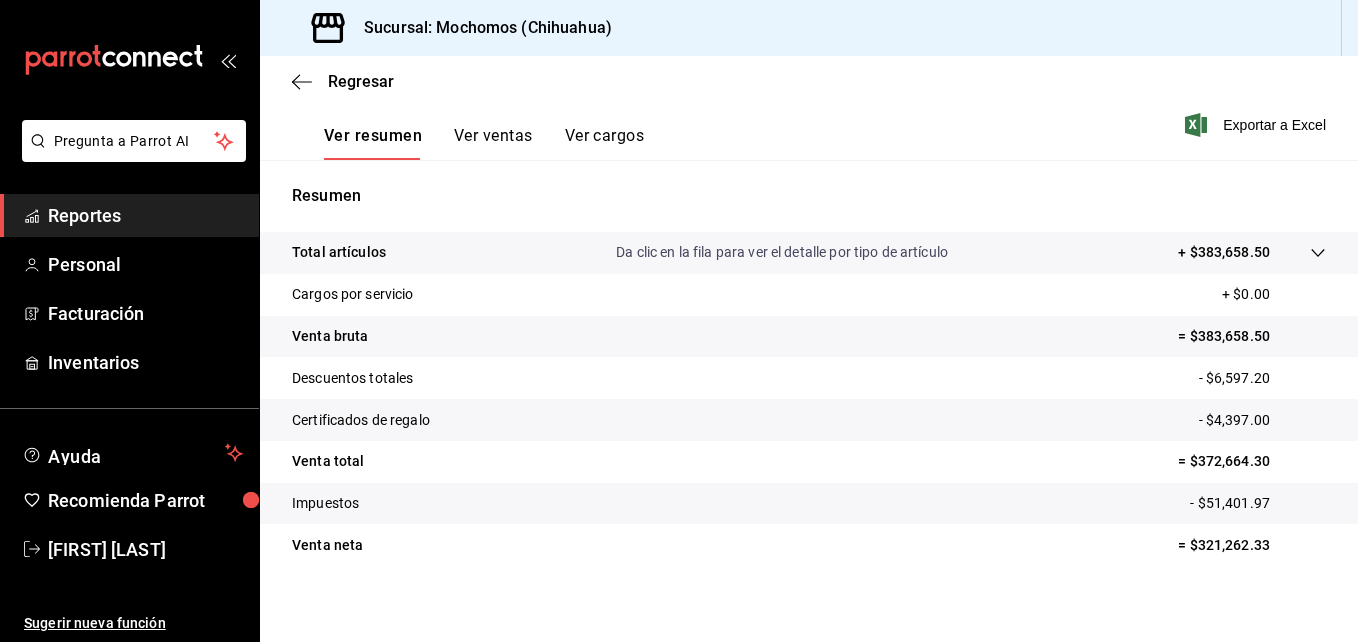 click on "Reportes" at bounding box center [145, 215] 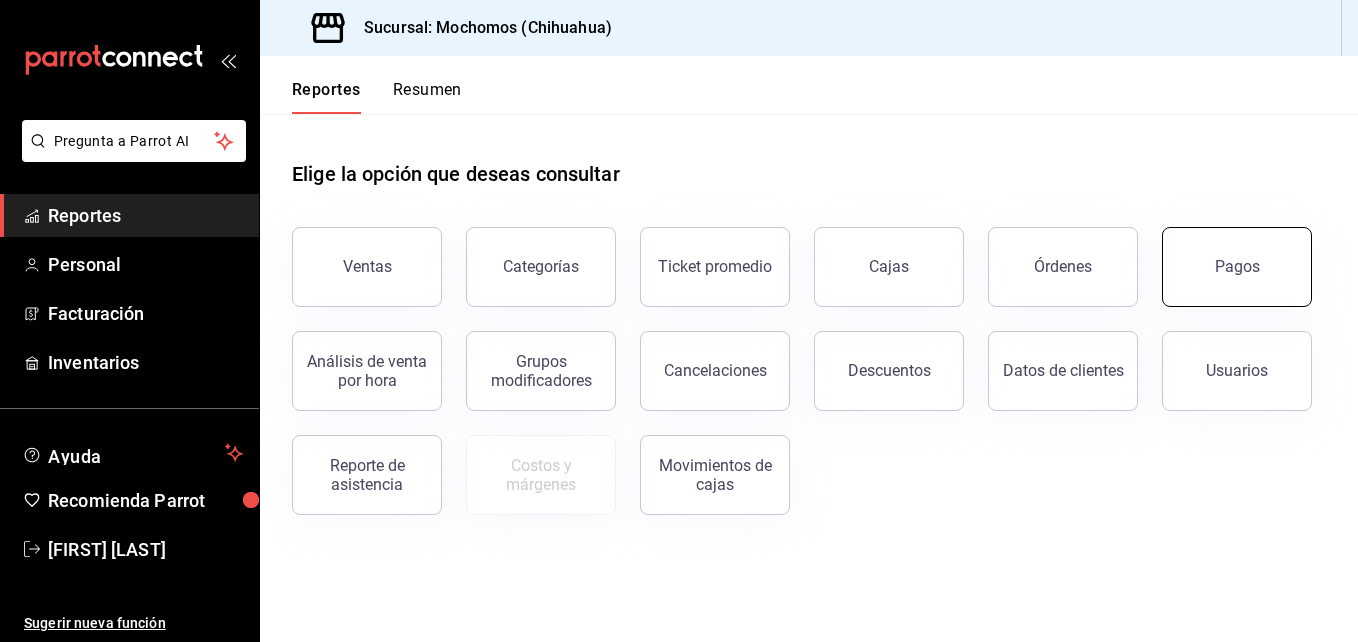 click on "Pagos" at bounding box center [1237, 267] 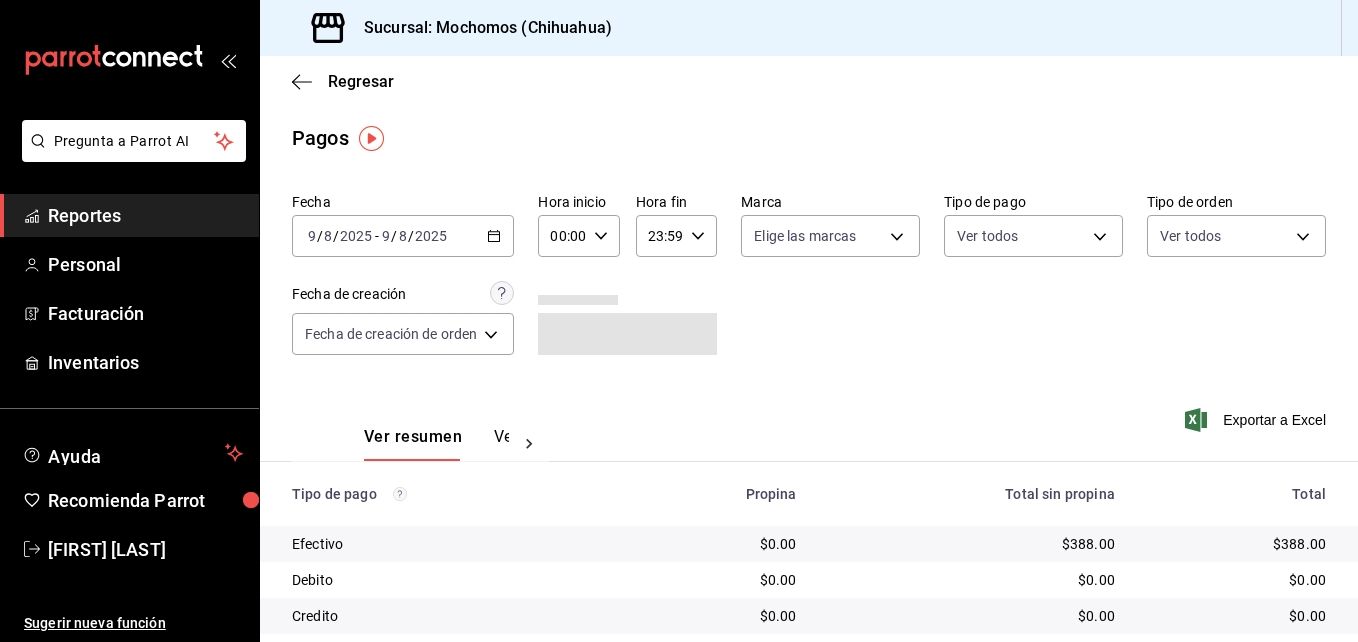 click 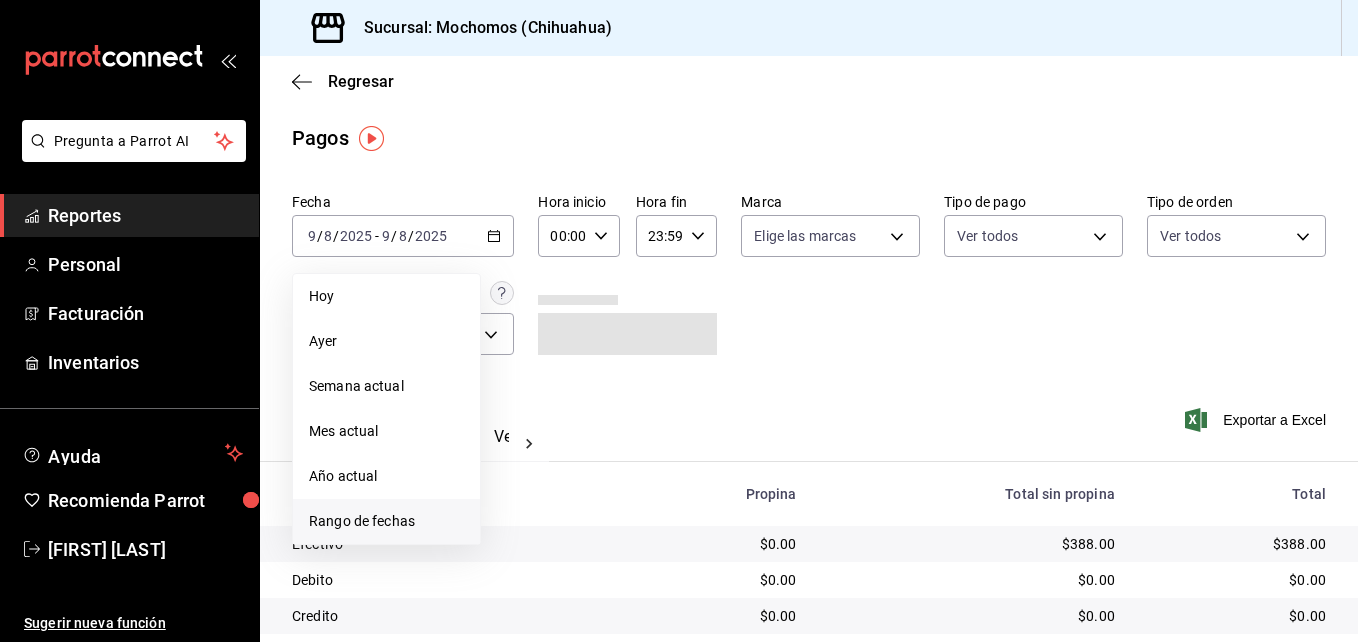 click on "Rango de fechas" at bounding box center (386, 521) 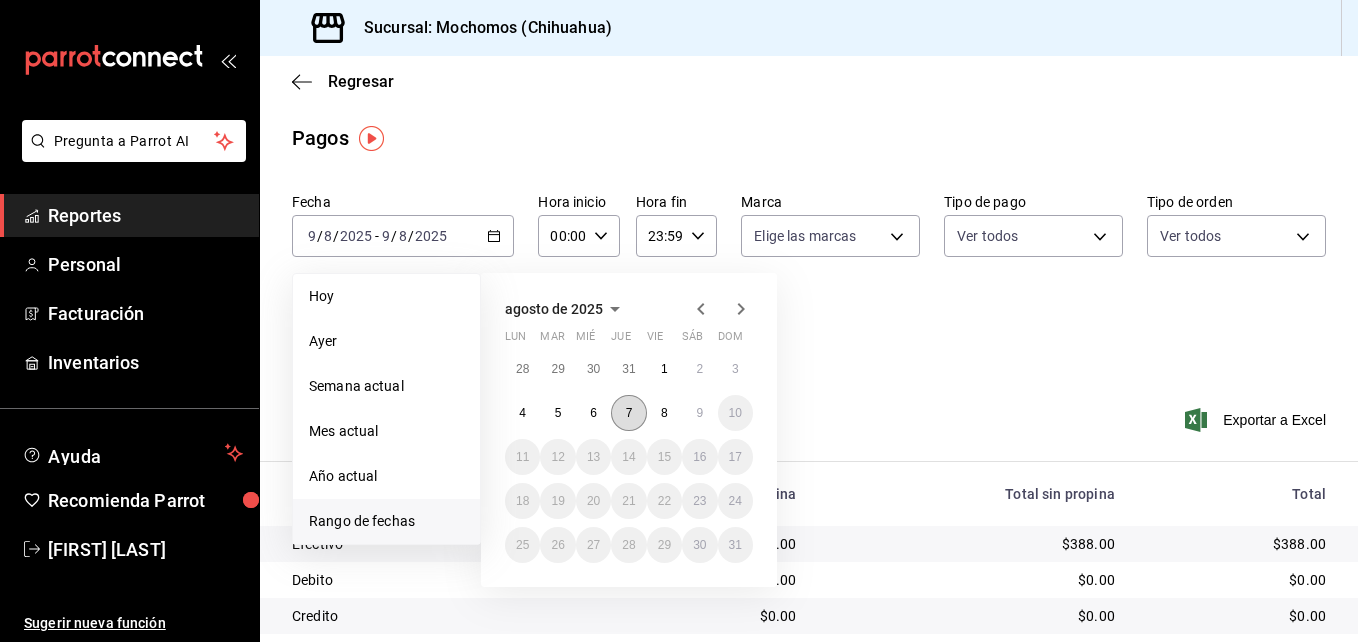 click on "7" at bounding box center (628, 413) 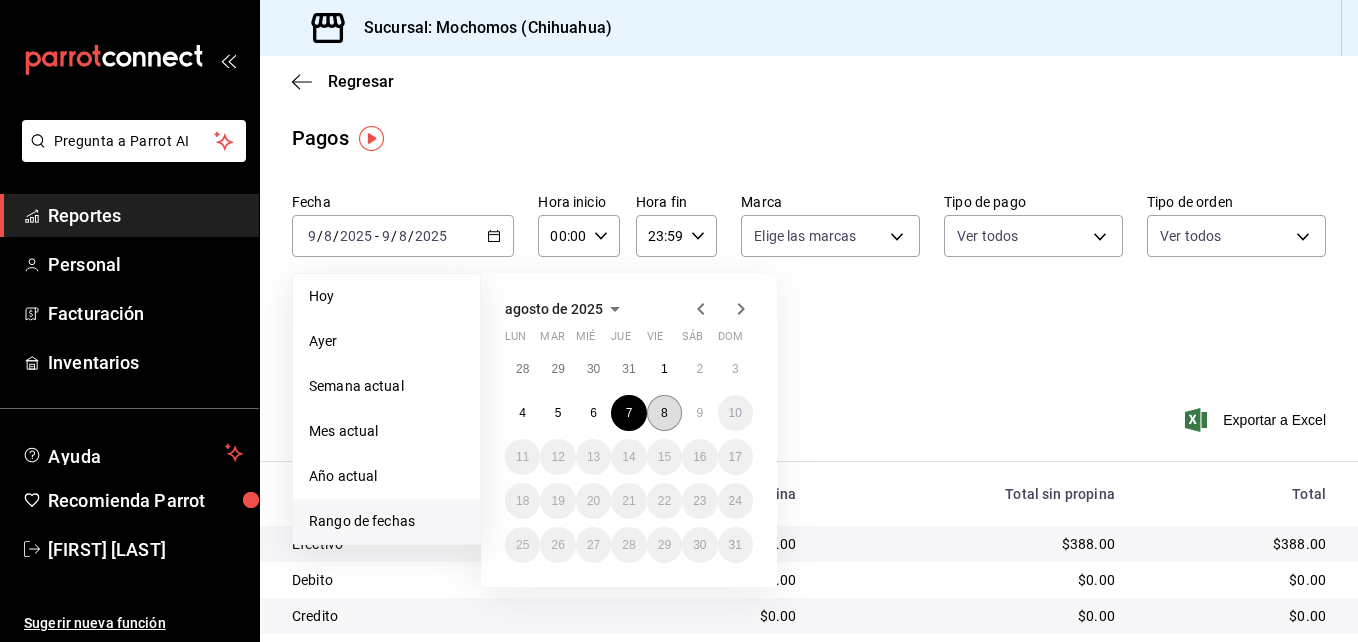 click on "8" at bounding box center [664, 413] 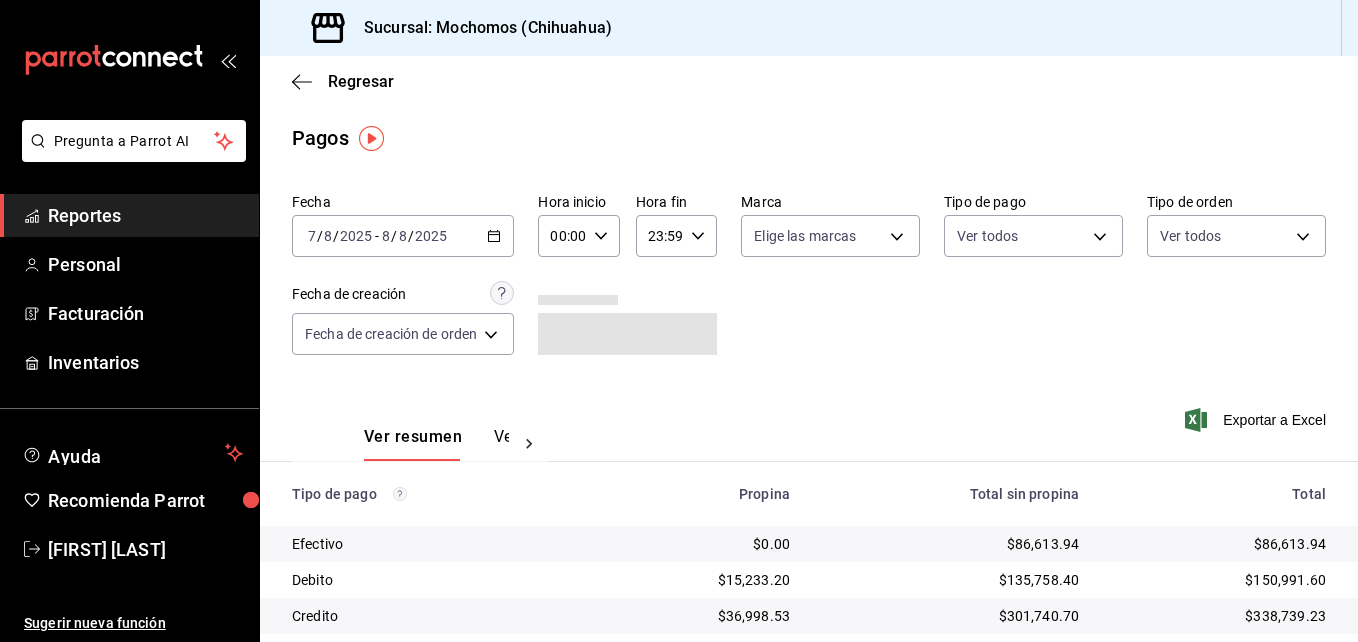click on "00:00 Hora inicio" at bounding box center (578, 236) 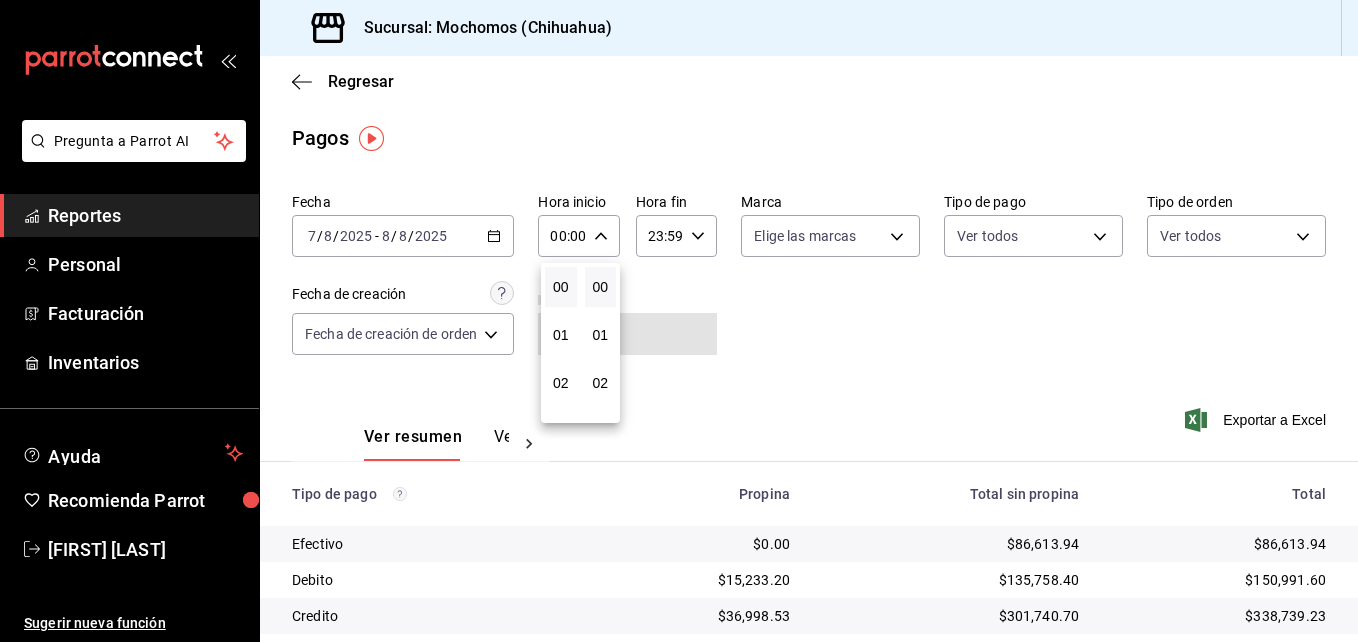 scroll, scrollTop: 100, scrollLeft: 0, axis: vertical 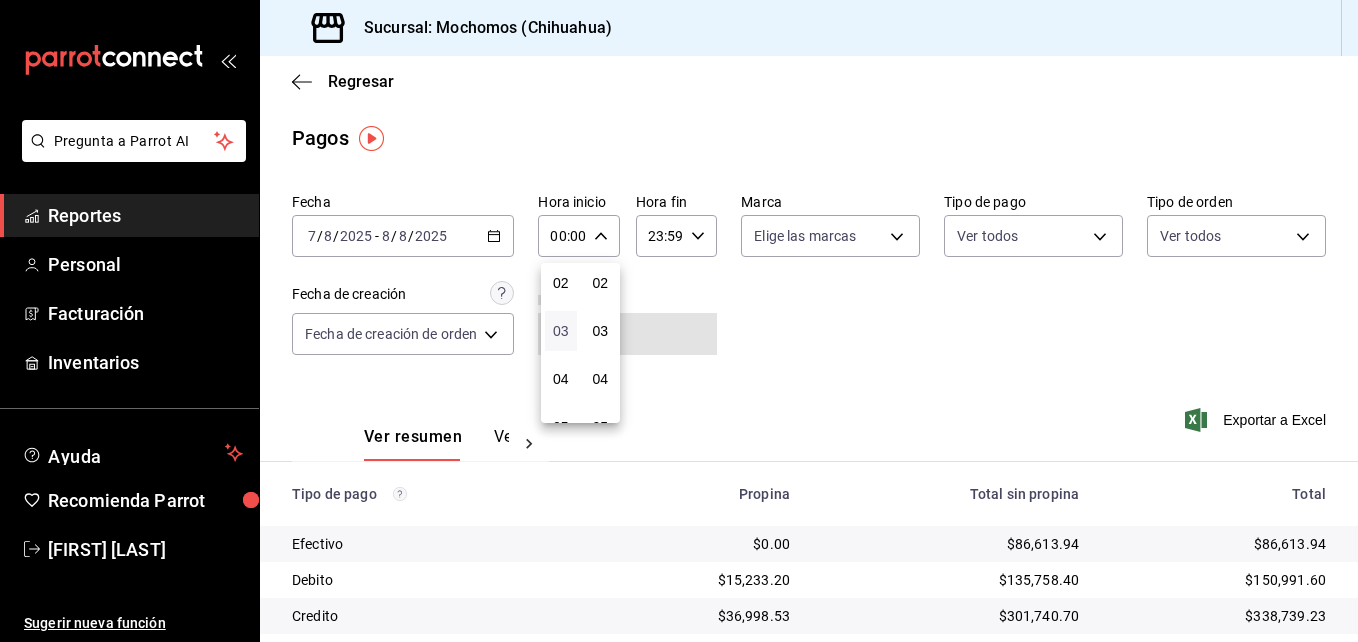 click on "03" at bounding box center (561, 331) 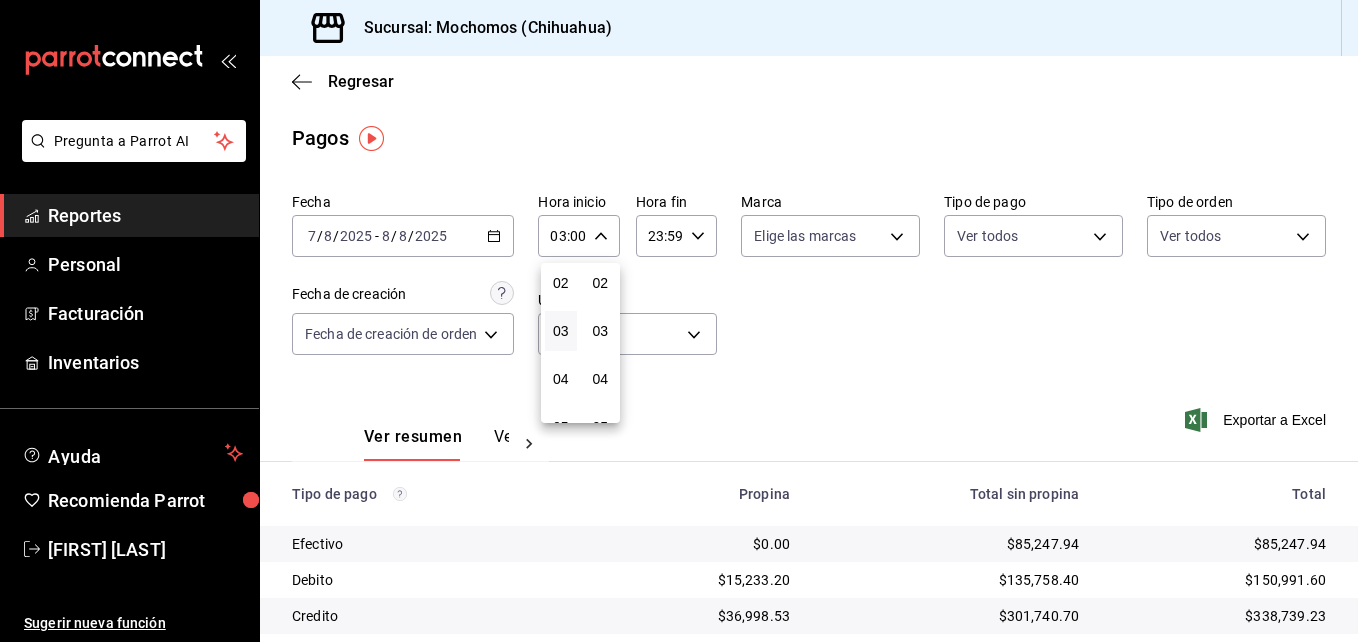 click at bounding box center [679, 321] 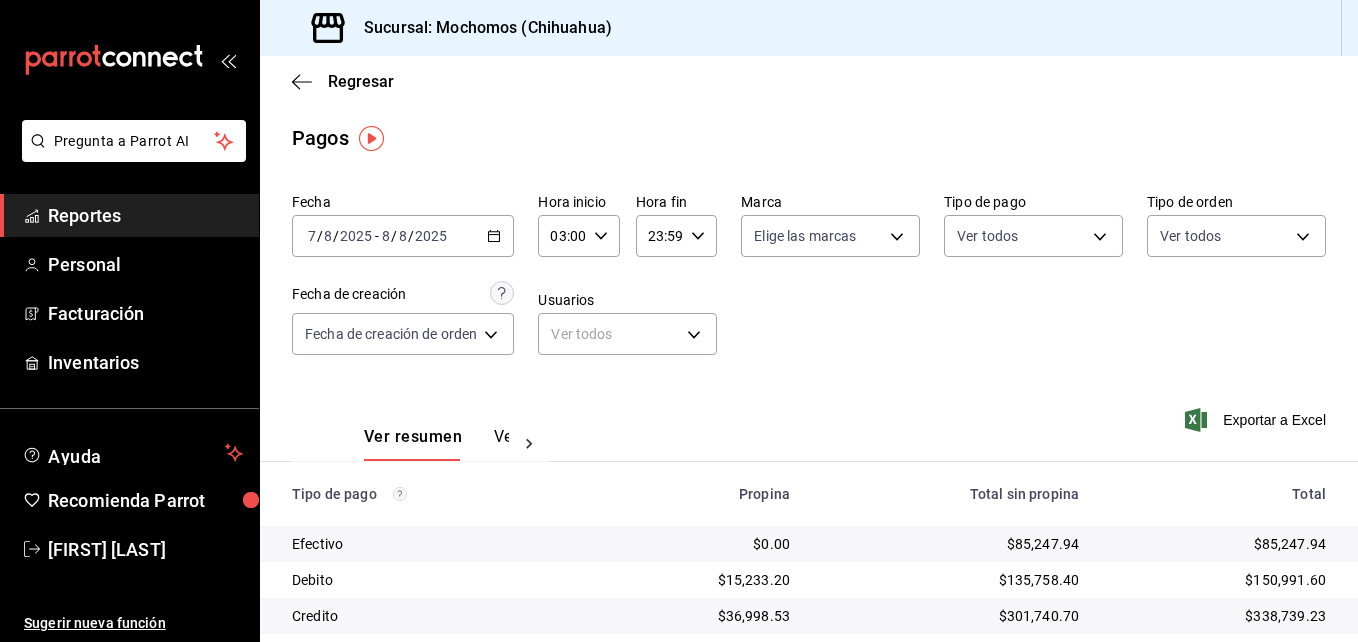 click on "23:59 Hora fin" at bounding box center (676, 236) 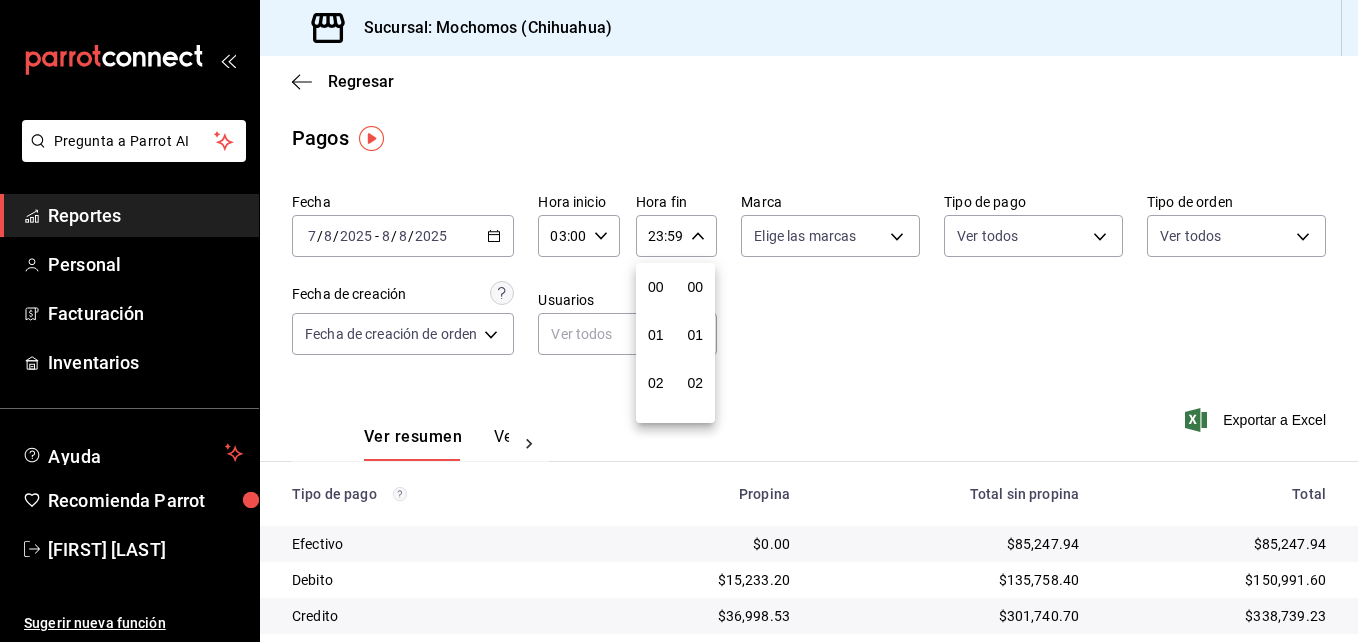 scroll, scrollTop: 992, scrollLeft: 0, axis: vertical 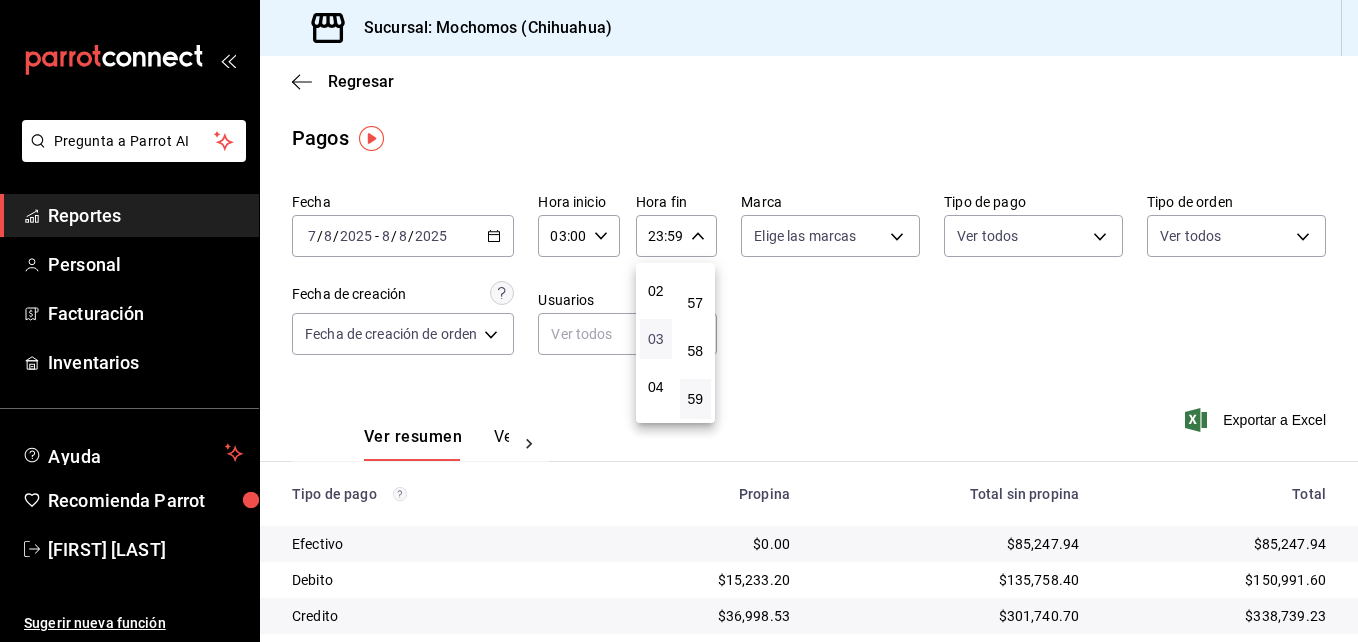click on "03" at bounding box center (656, 339) 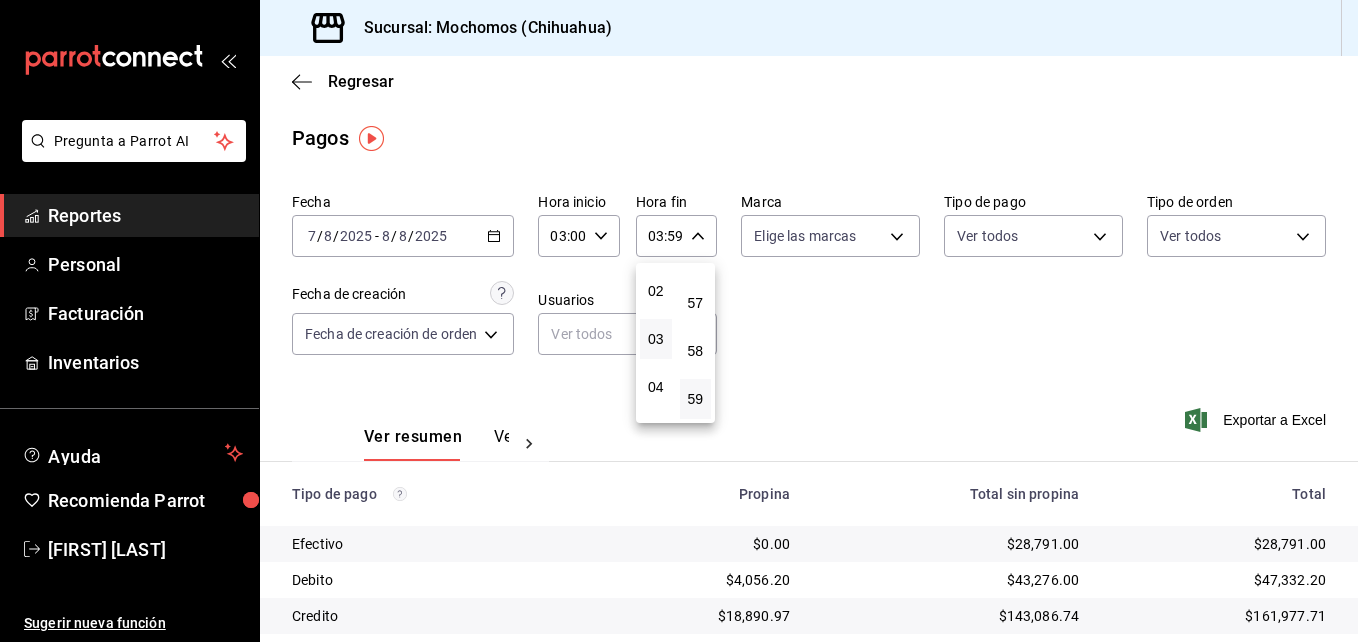 drag, startPoint x: 1354, startPoint y: 340, endPoint x: 1347, endPoint y: 399, distance: 59.413803 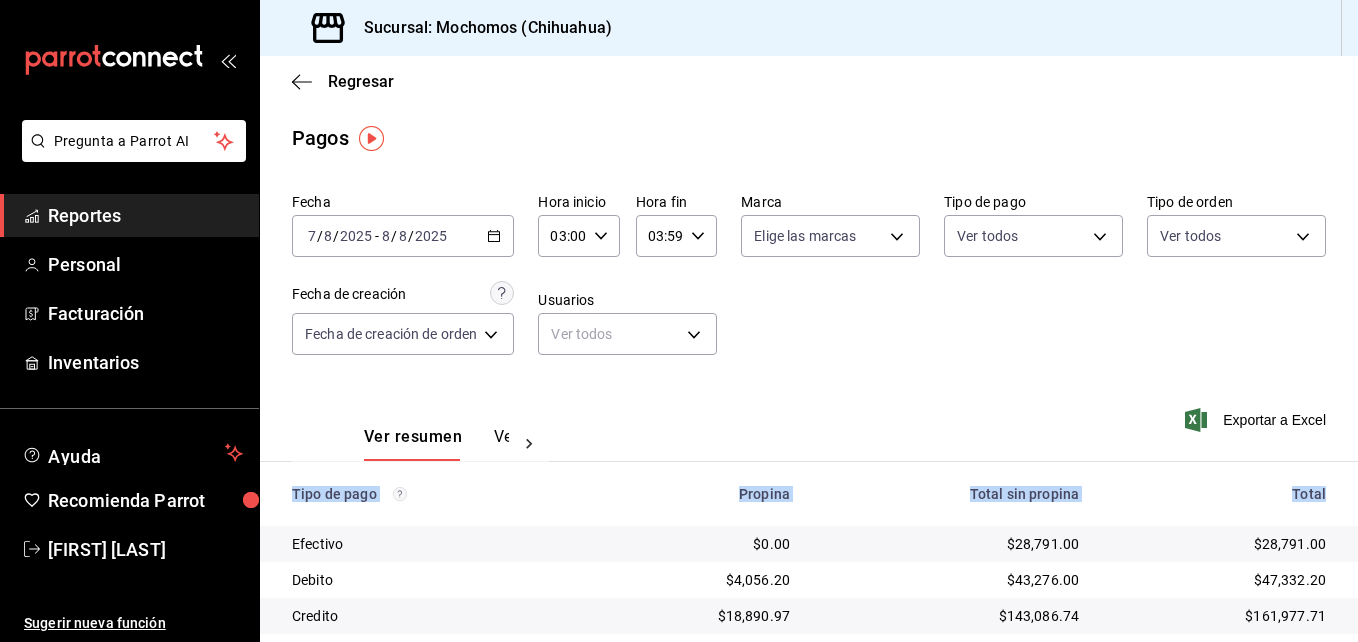 drag, startPoint x: 1347, startPoint y: 399, endPoint x: 1340, endPoint y: 477, distance: 78.31347 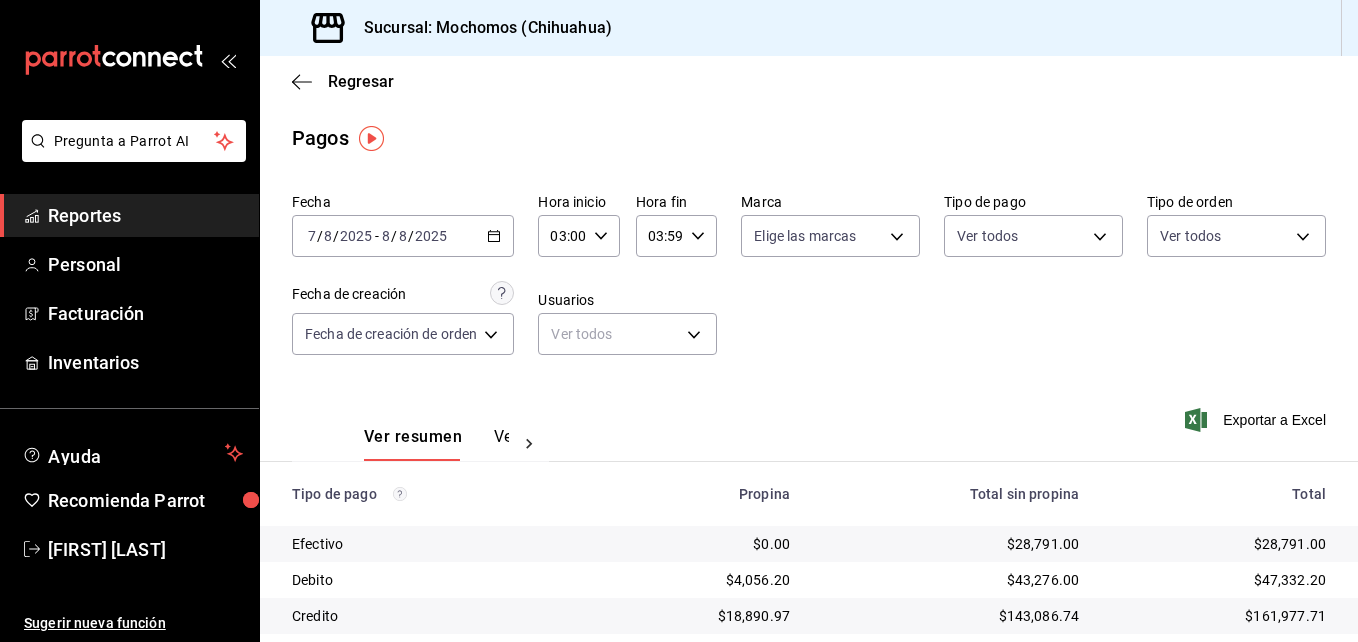 drag, startPoint x: 1340, startPoint y: 477, endPoint x: 1291, endPoint y: 310, distance: 174.04022 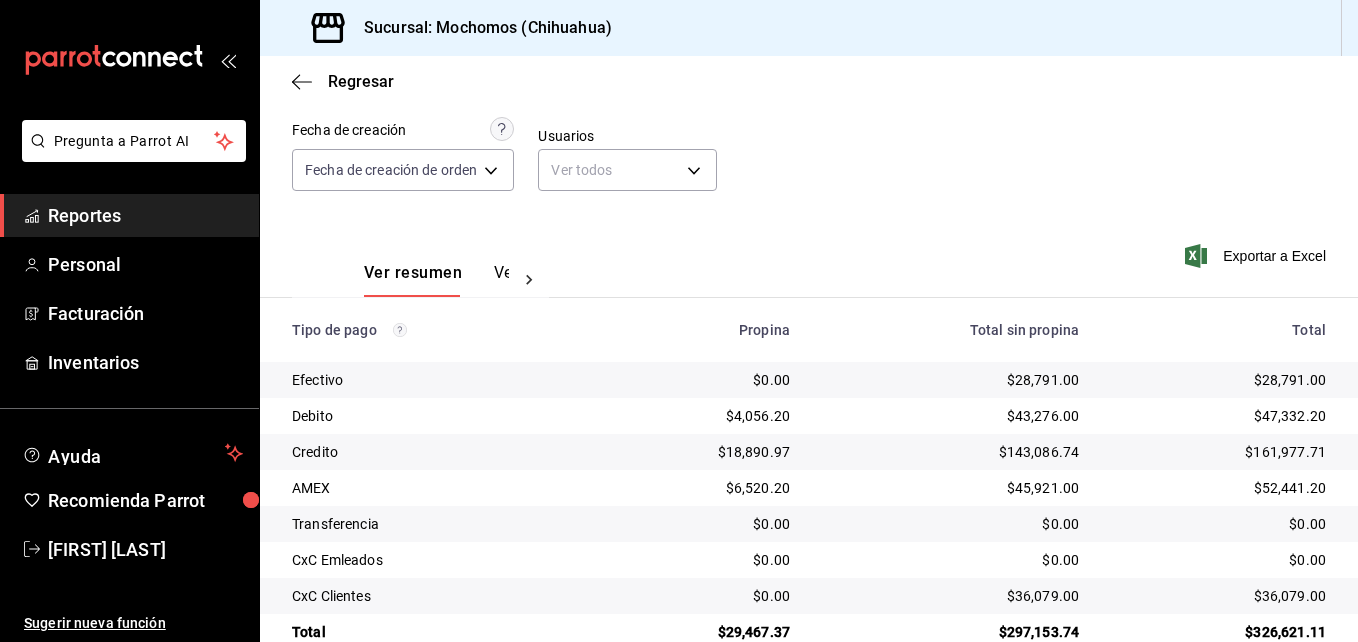 scroll, scrollTop: 205, scrollLeft: 0, axis: vertical 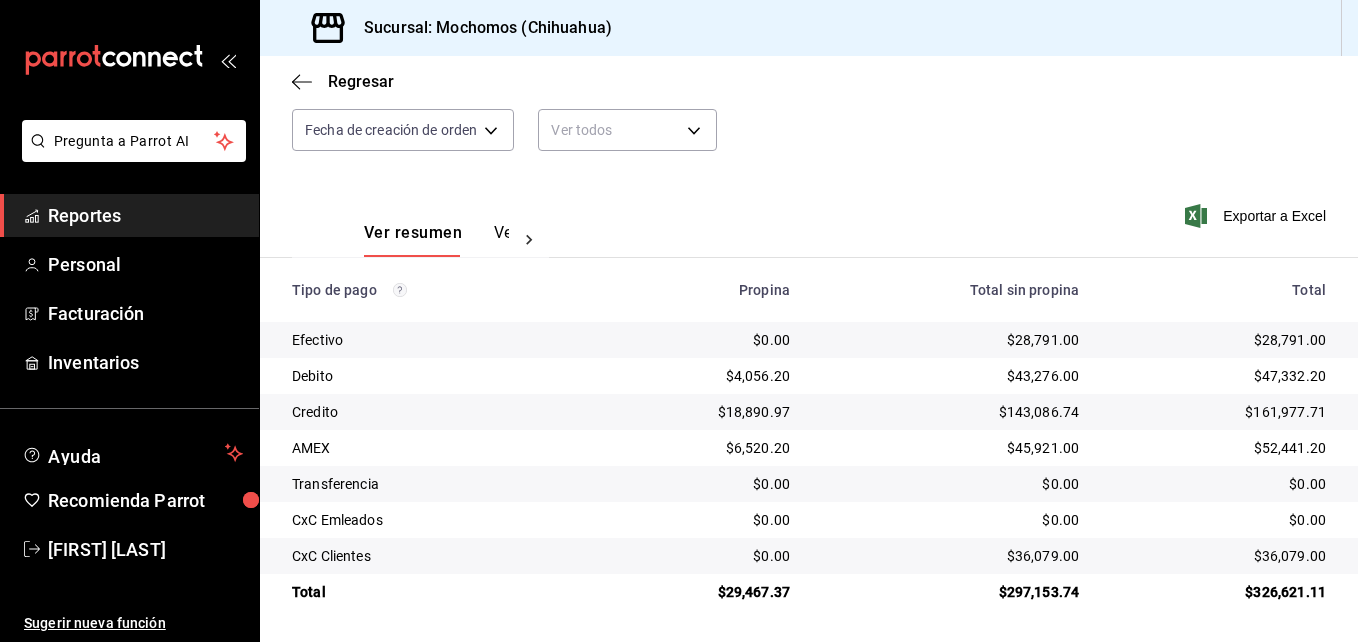 click on "Reportes" at bounding box center [145, 215] 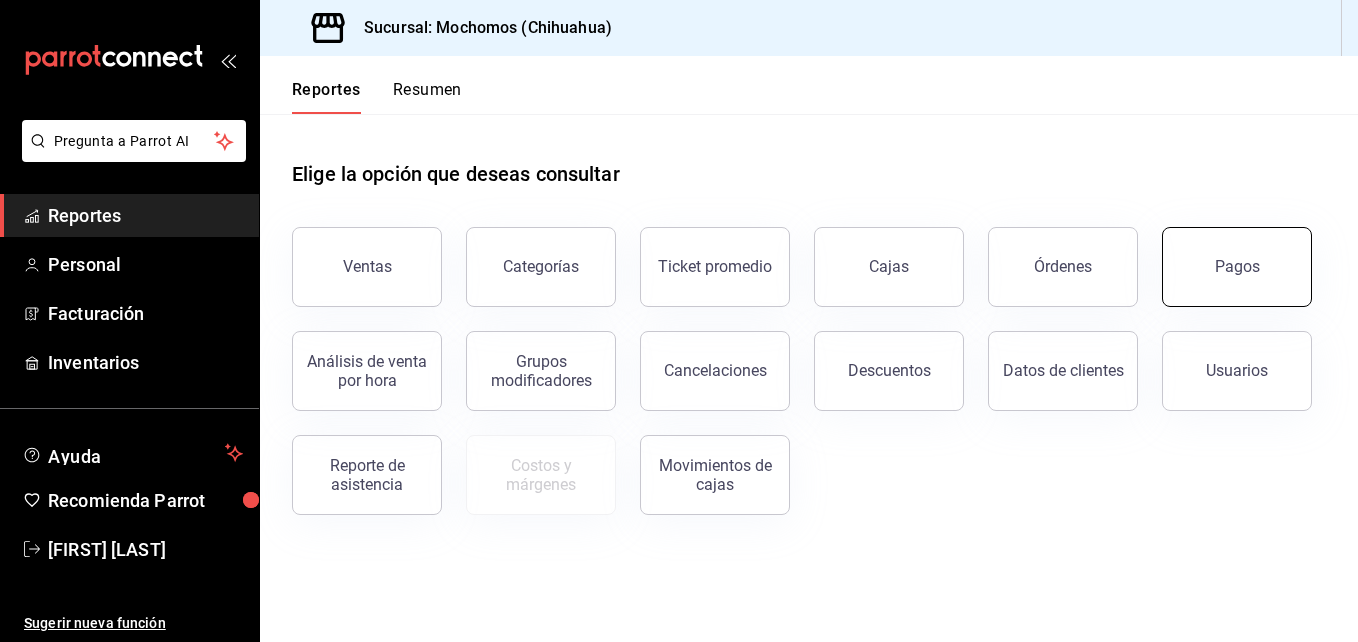click on "Pagos" at bounding box center (1237, 267) 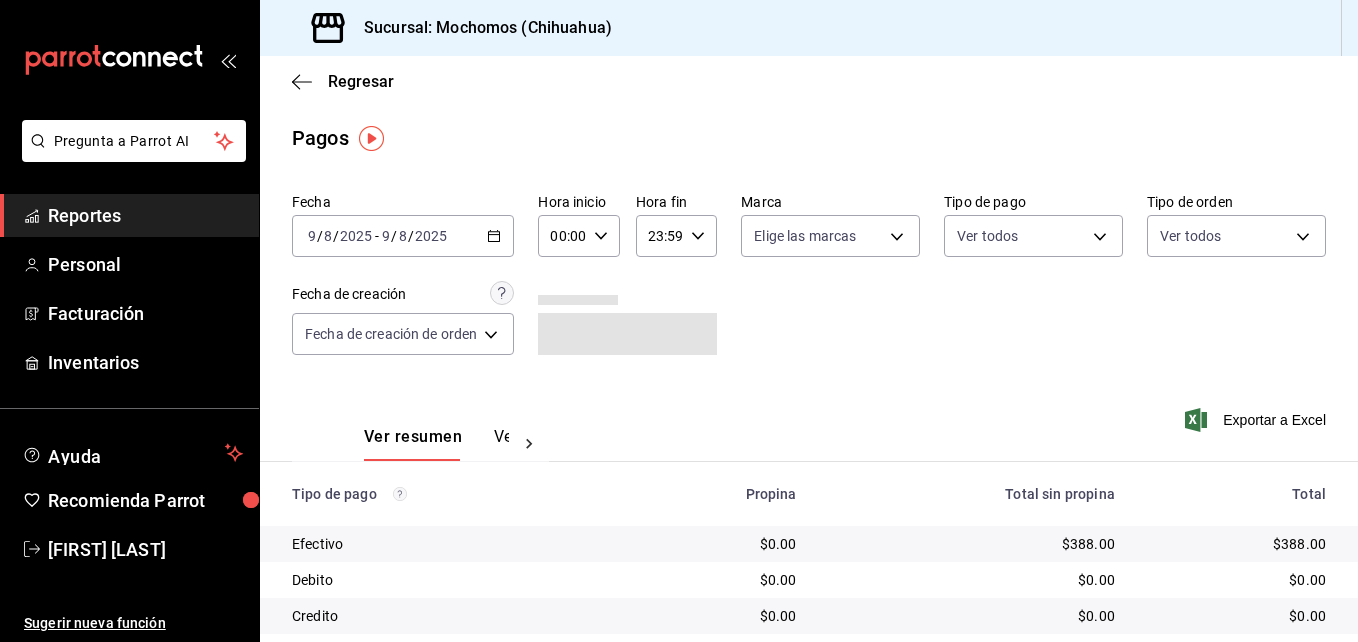 click on "9" at bounding box center (312, 236) 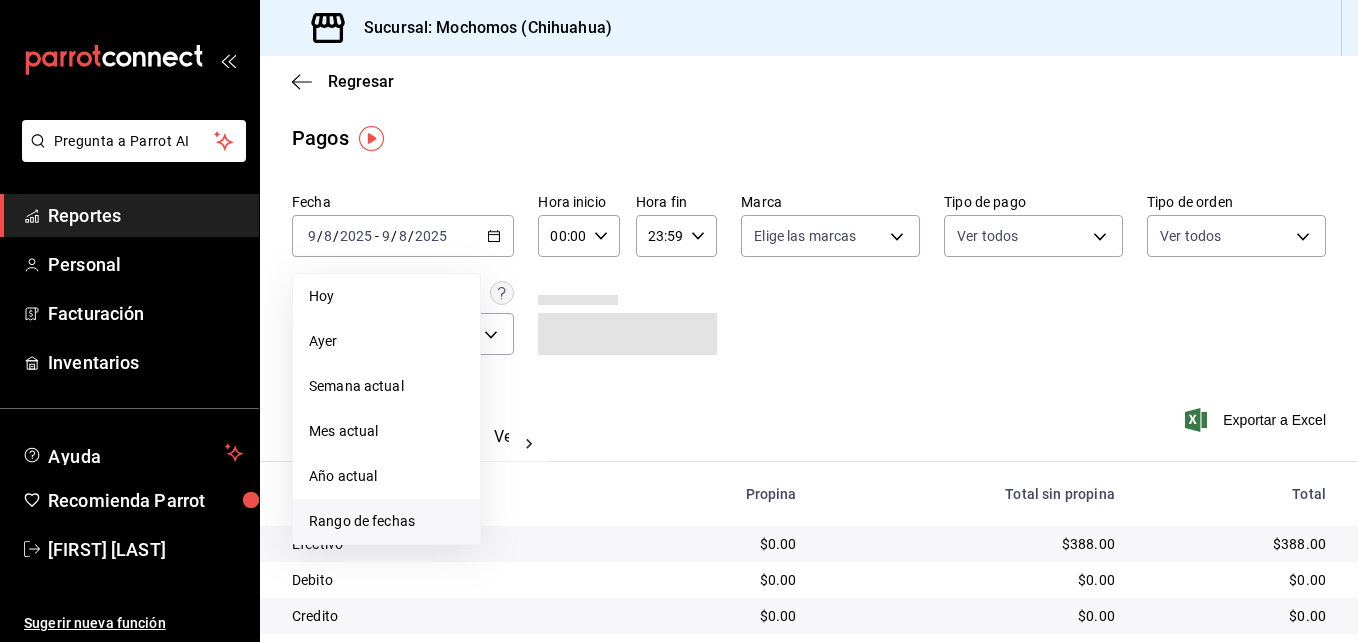 click on "Rango de fechas" at bounding box center (386, 521) 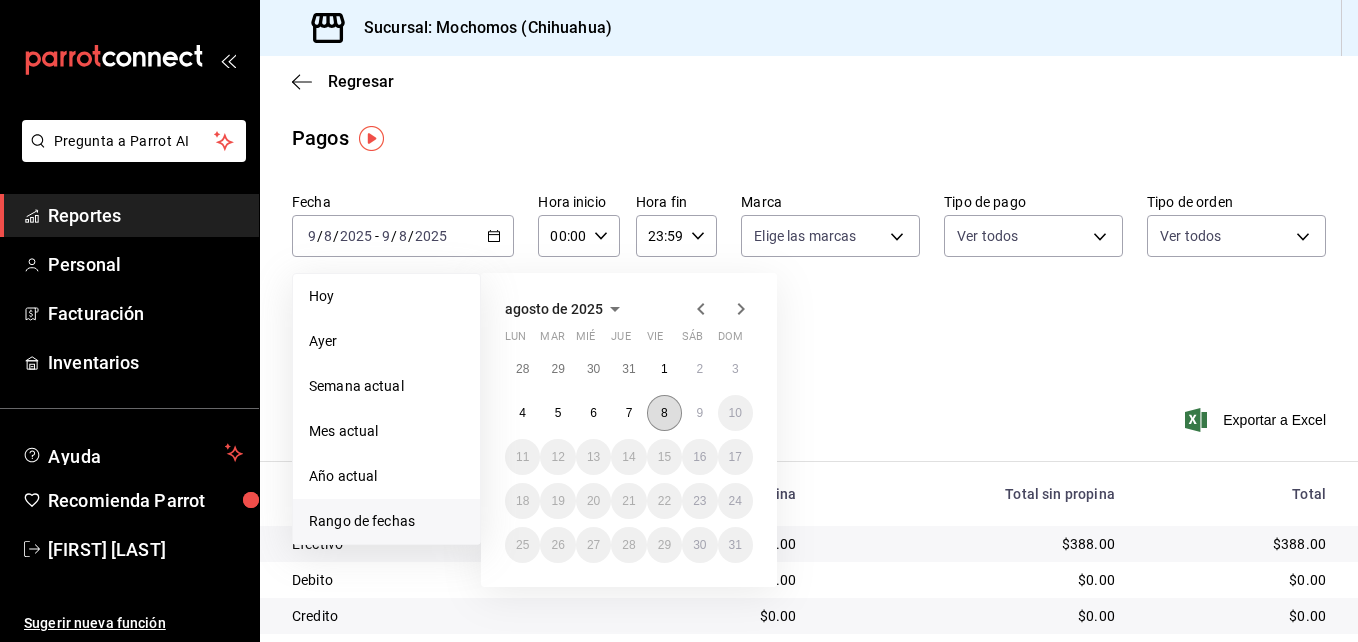 click on "8" at bounding box center [664, 413] 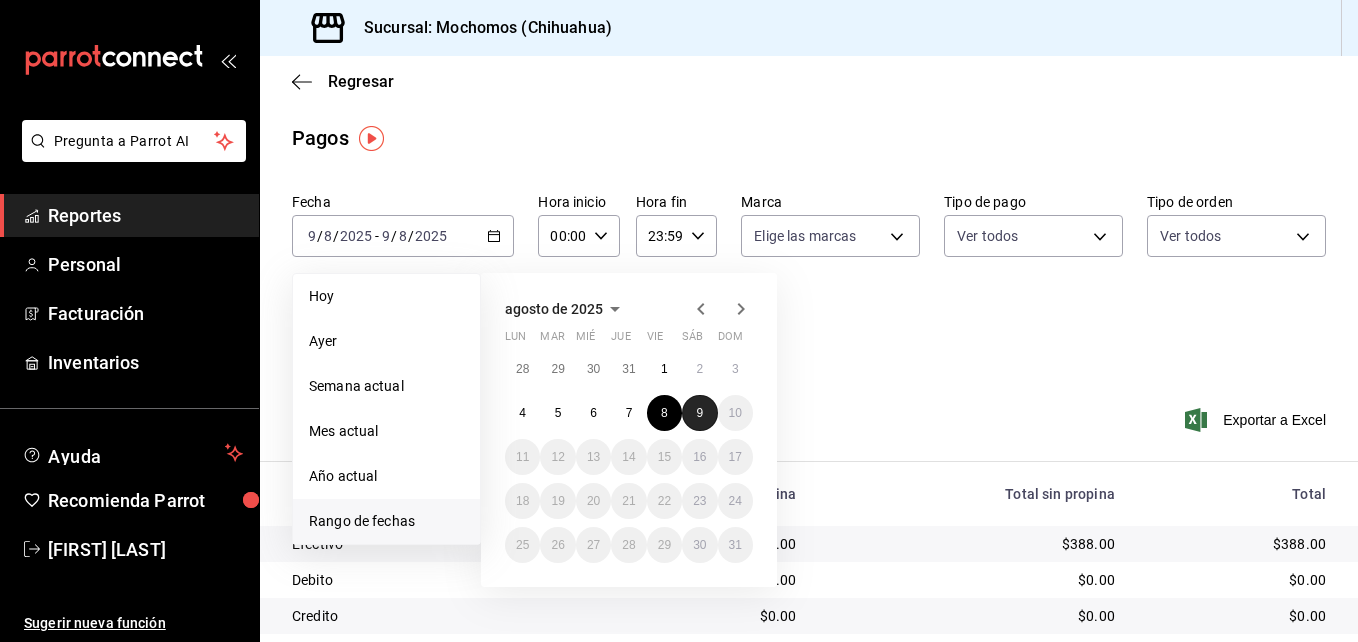 click on "9" at bounding box center [699, 413] 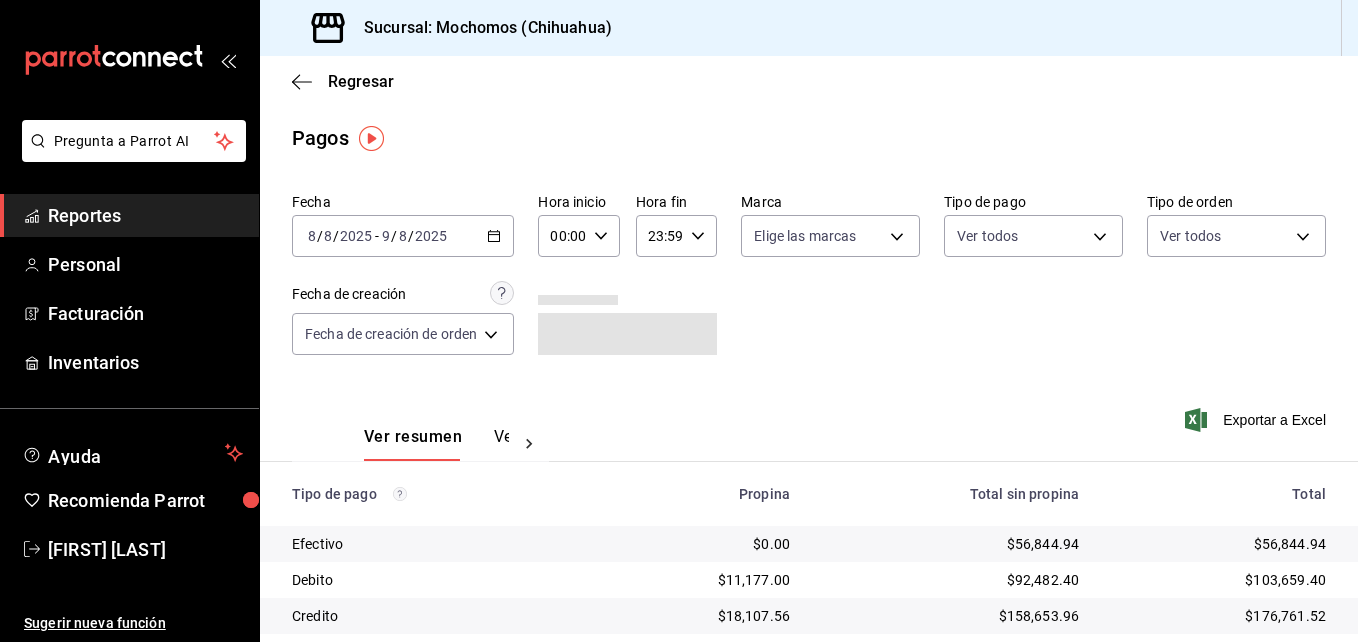 click 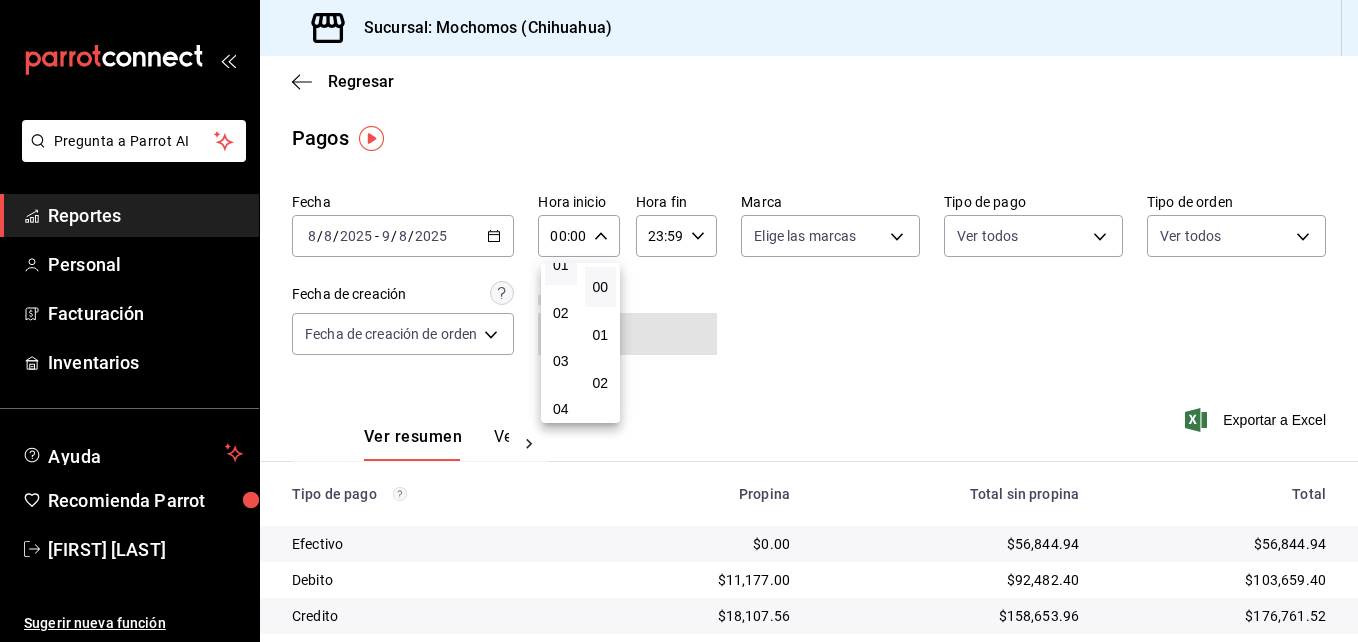 scroll, scrollTop: 100, scrollLeft: 0, axis: vertical 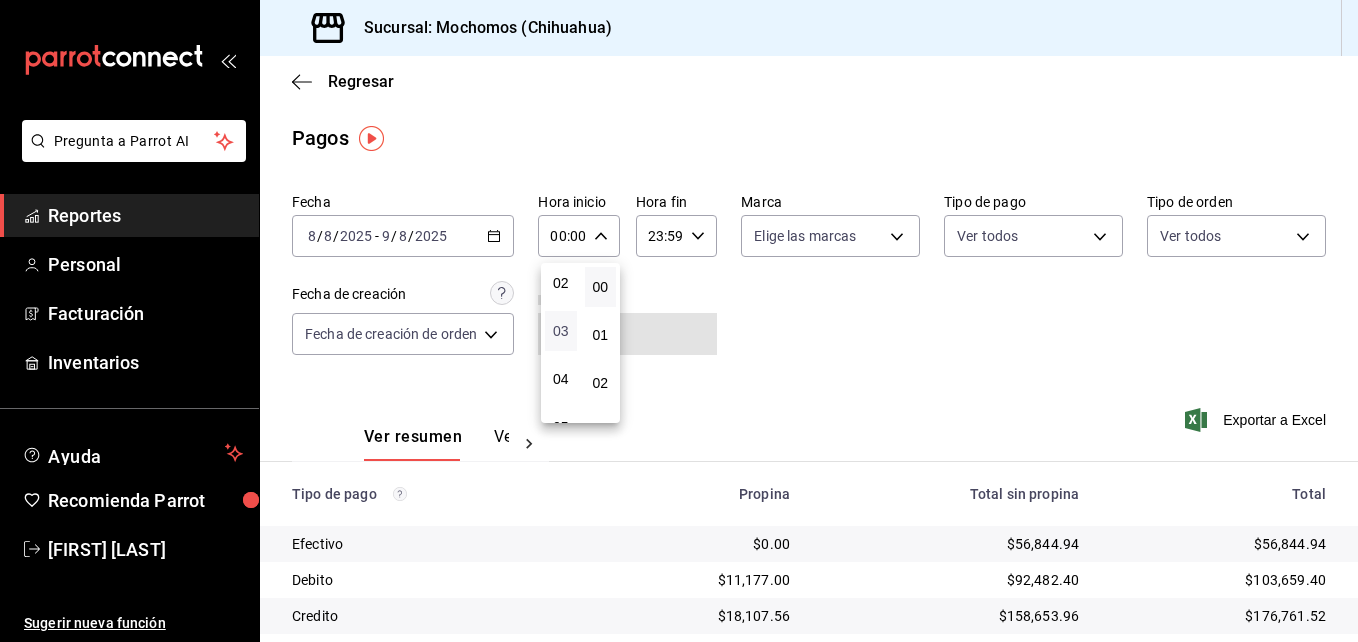 click on "03" at bounding box center (561, 331) 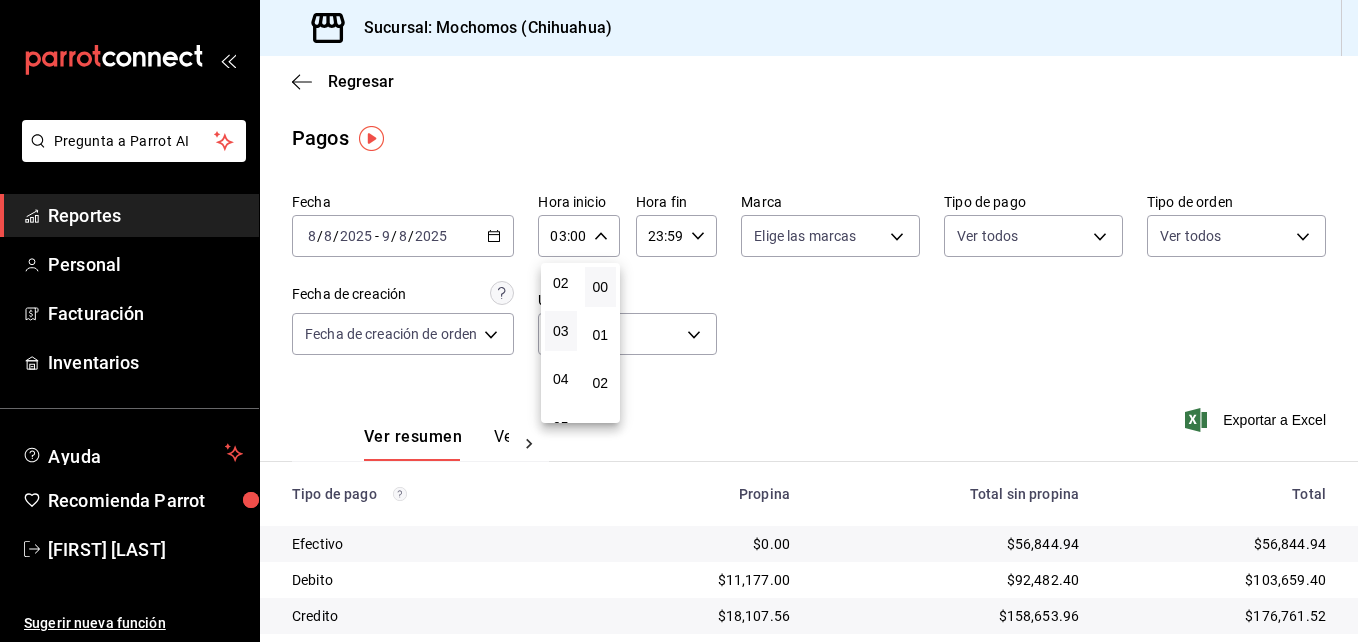 drag, startPoint x: 1350, startPoint y: 391, endPoint x: 1335, endPoint y: 592, distance: 201.55893 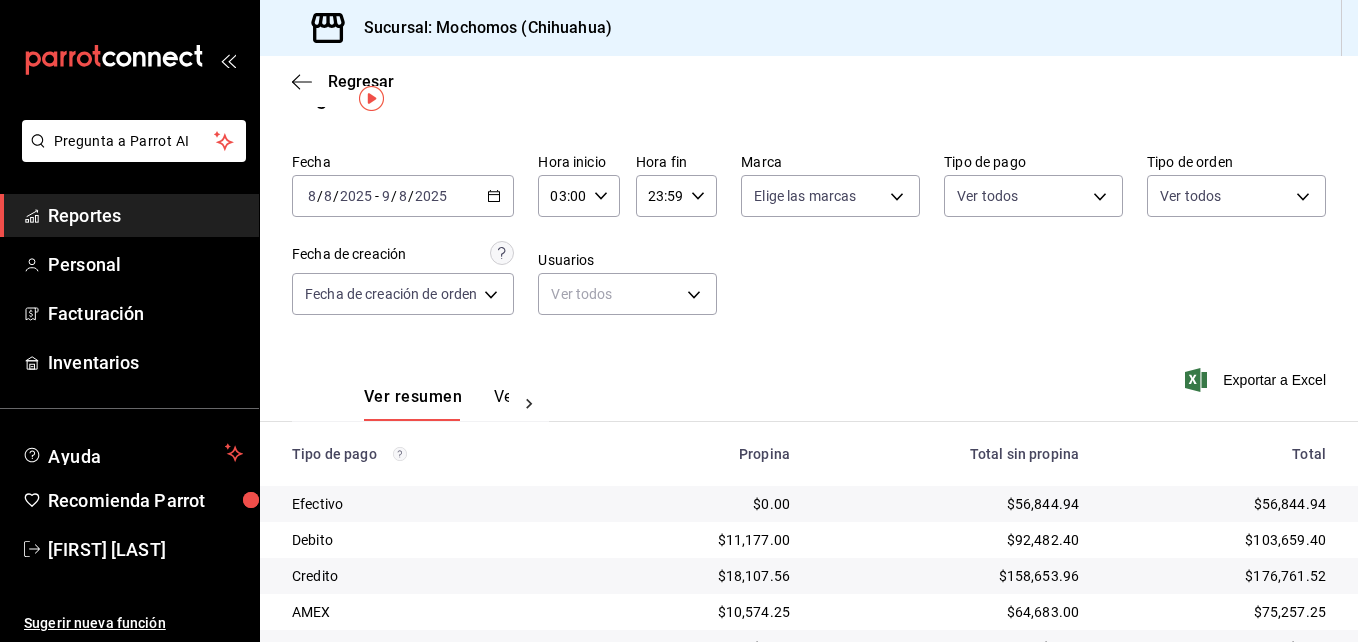 scroll, scrollTop: 205, scrollLeft: 0, axis: vertical 